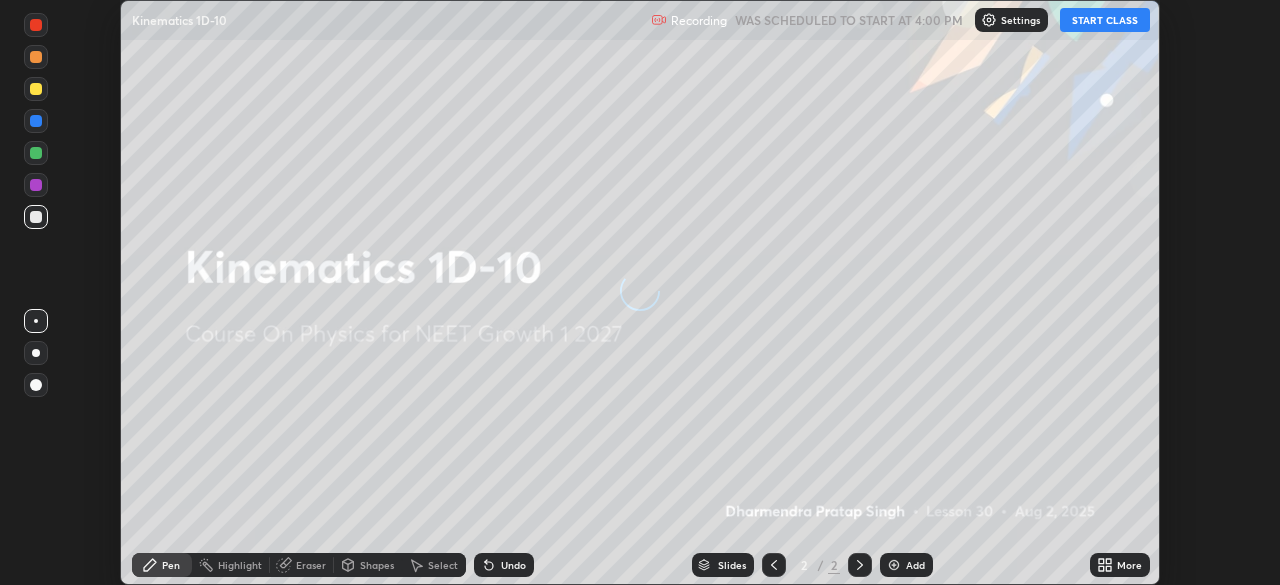 scroll, scrollTop: 0, scrollLeft: 0, axis: both 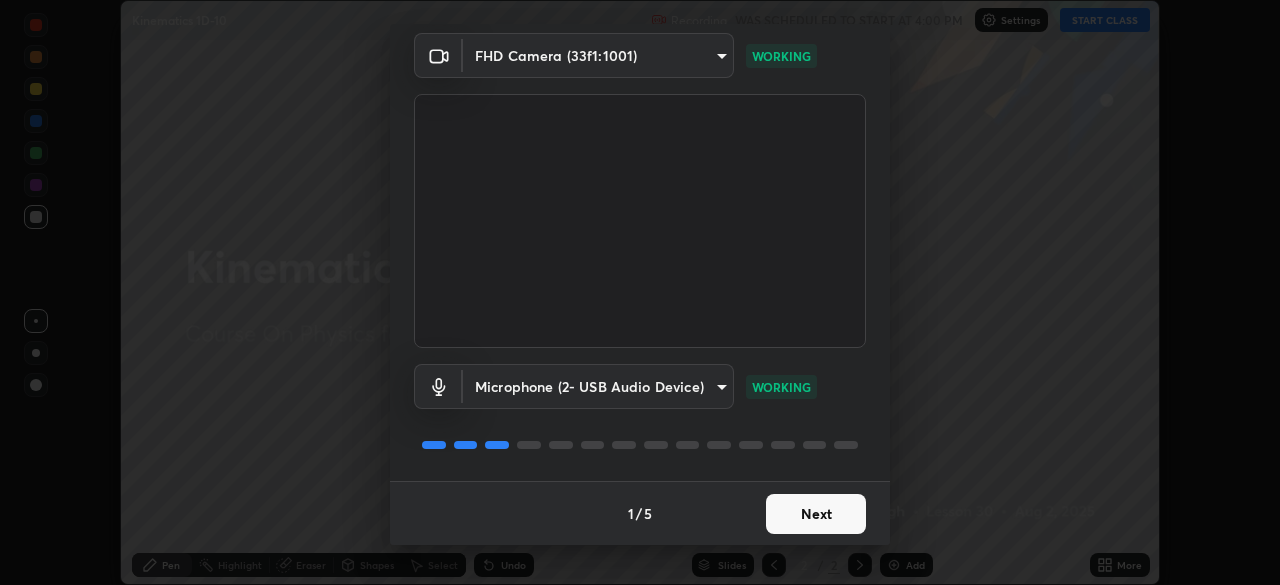 click on "Next" at bounding box center (816, 514) 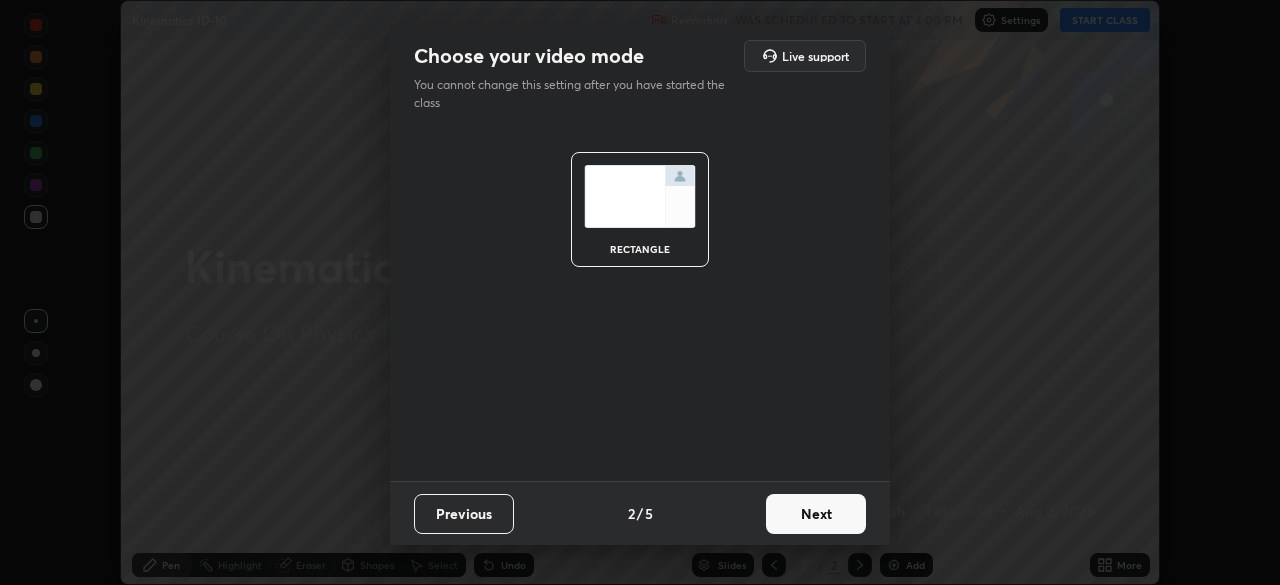 scroll, scrollTop: 0, scrollLeft: 0, axis: both 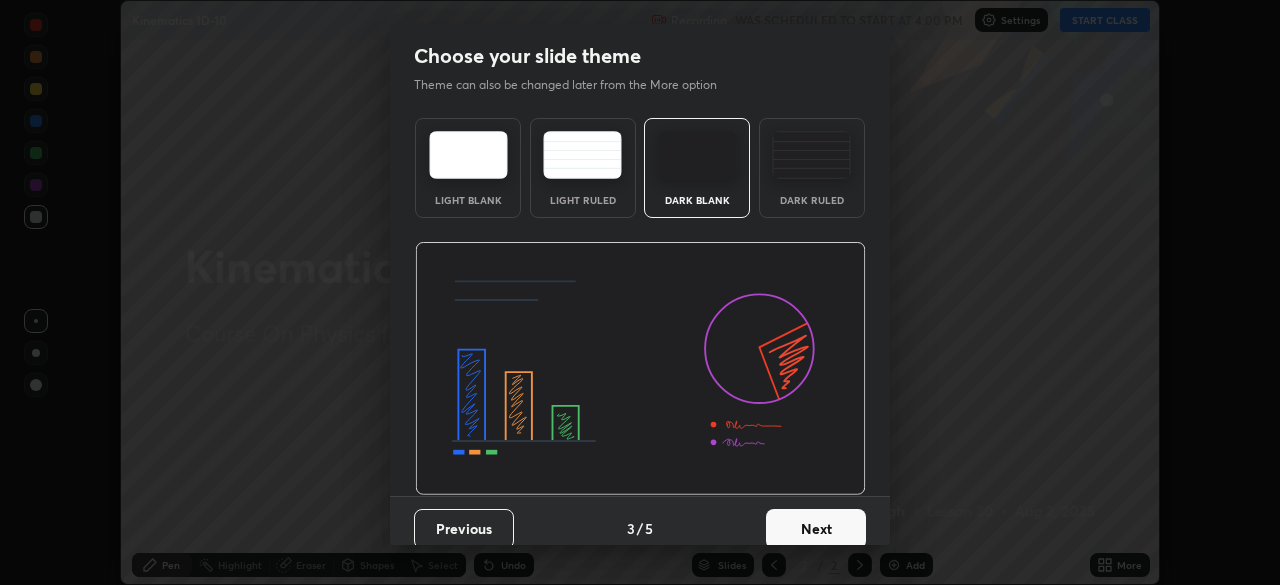 click on "Next" at bounding box center [816, 529] 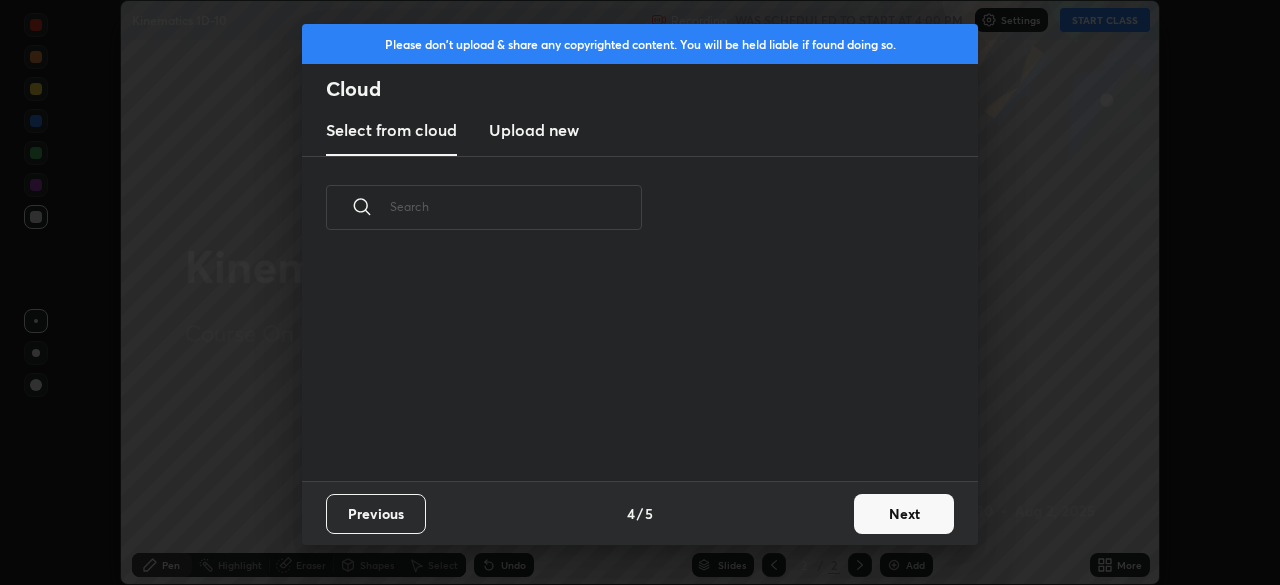 click on "Next" at bounding box center [904, 514] 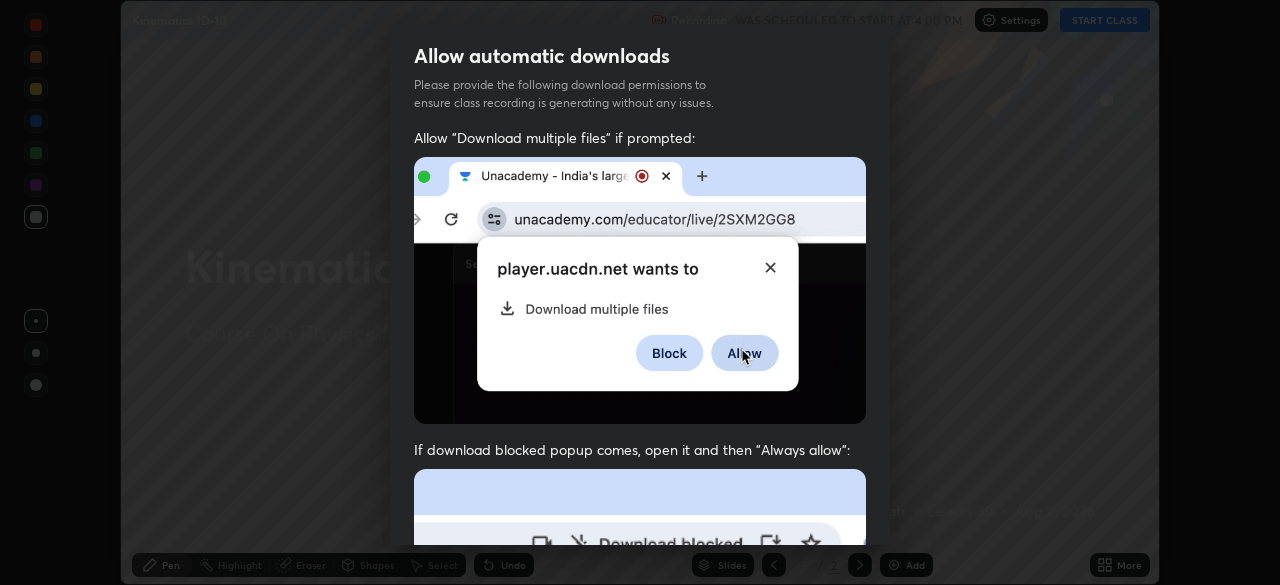 click at bounding box center [640, 290] 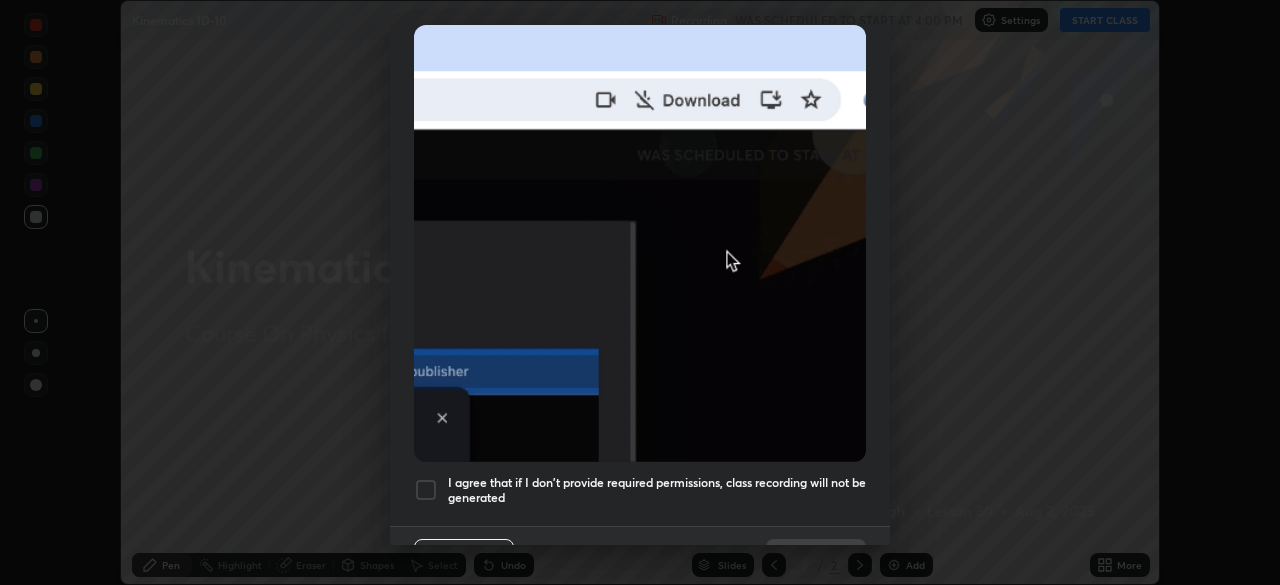scroll, scrollTop: 451, scrollLeft: 0, axis: vertical 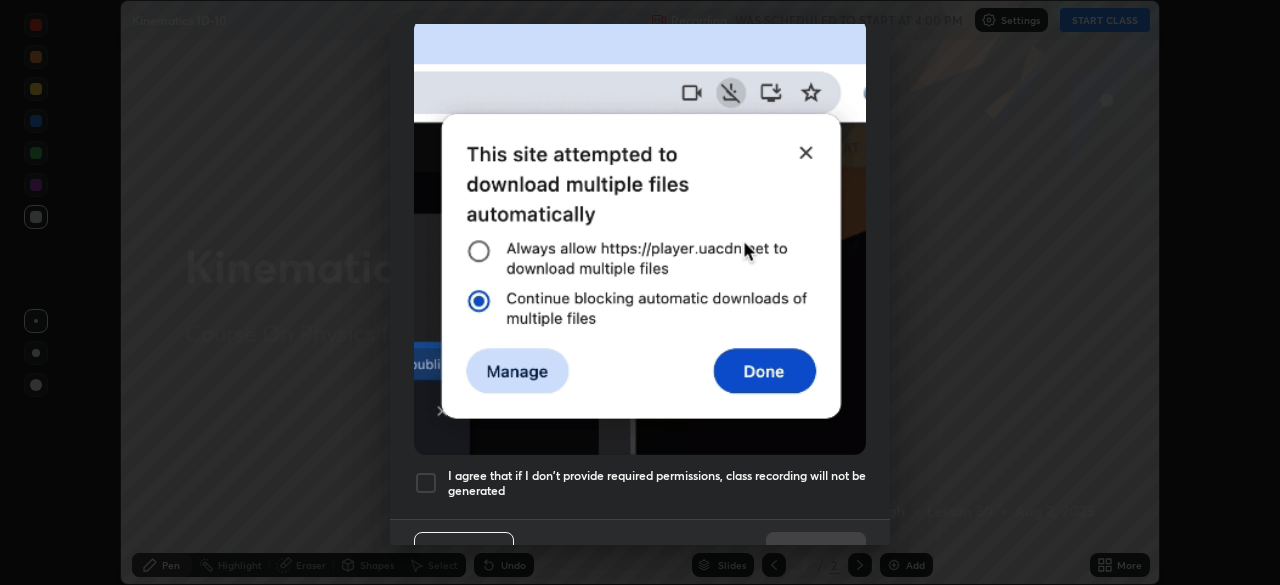 click on "I agree that if I don't provide required permissions, class recording will not be generated" at bounding box center [640, 483] 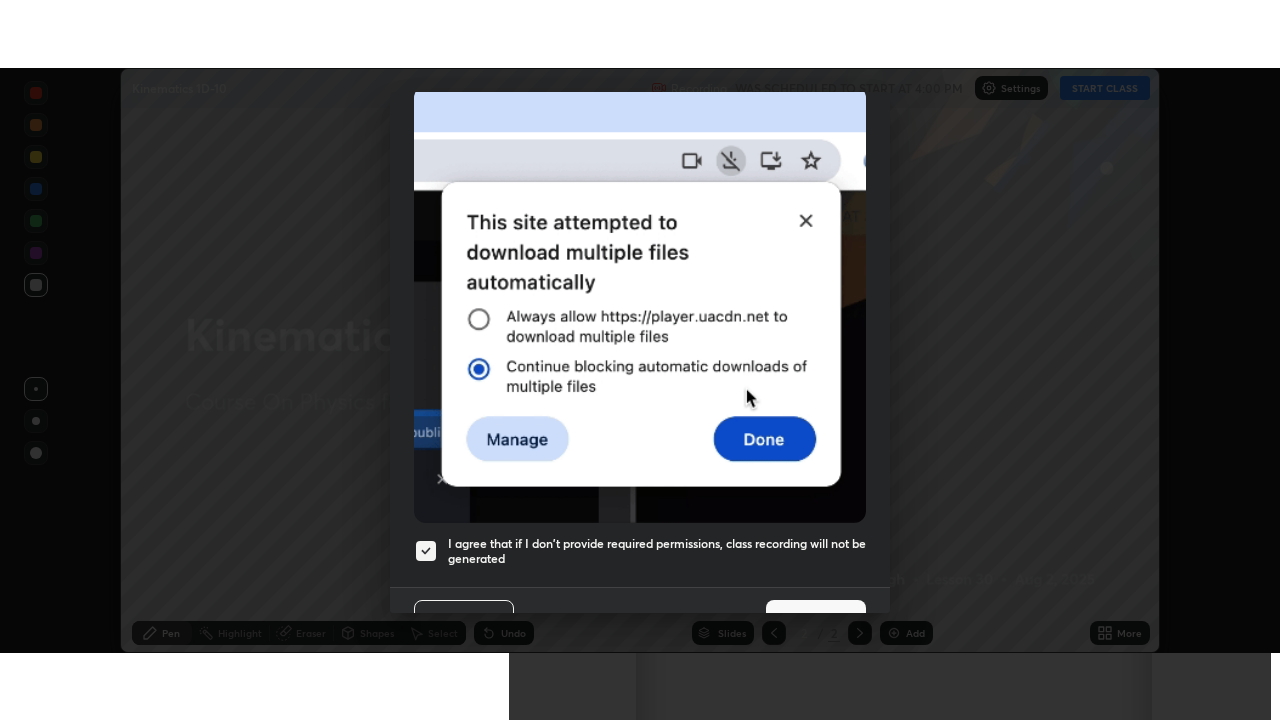 scroll, scrollTop: 479, scrollLeft: 0, axis: vertical 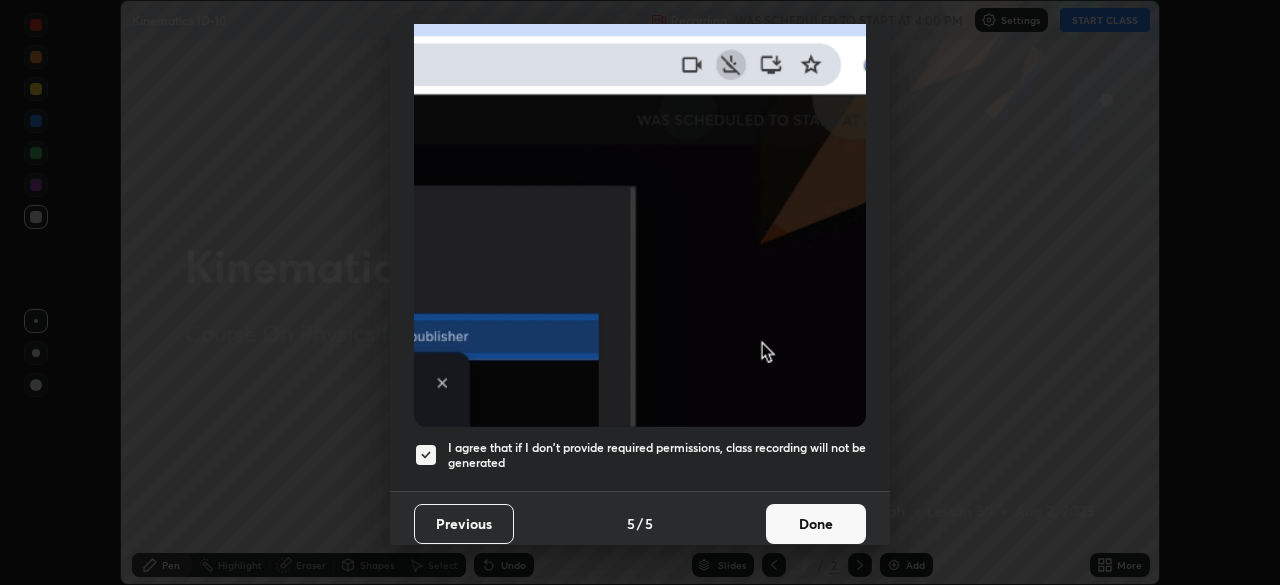 click on "Done" at bounding box center (816, 524) 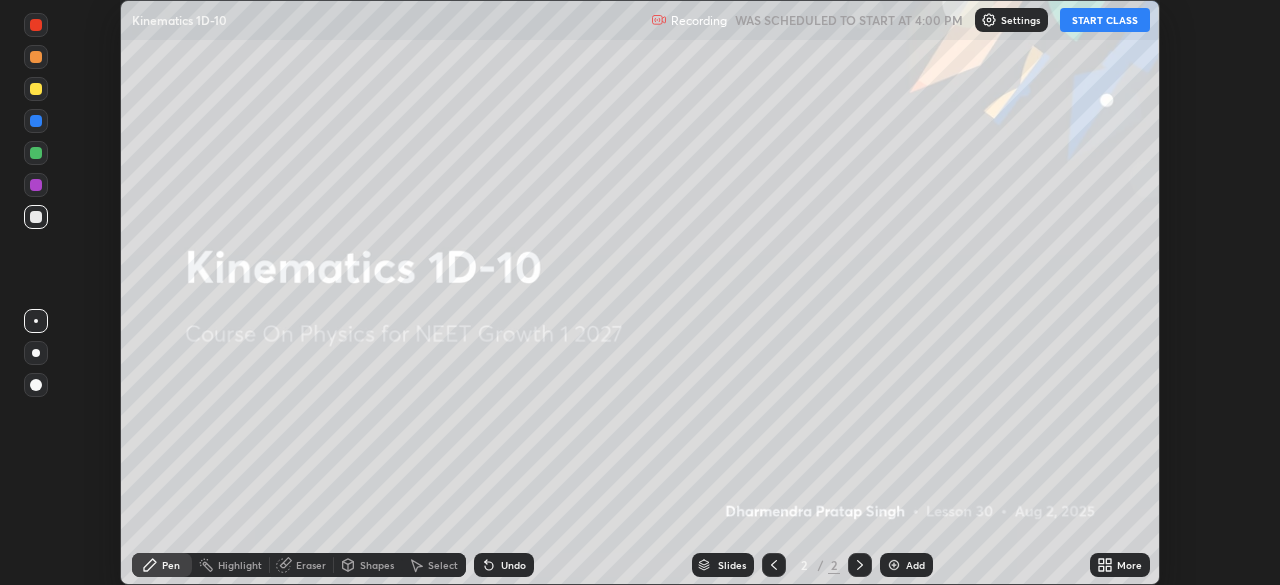 click 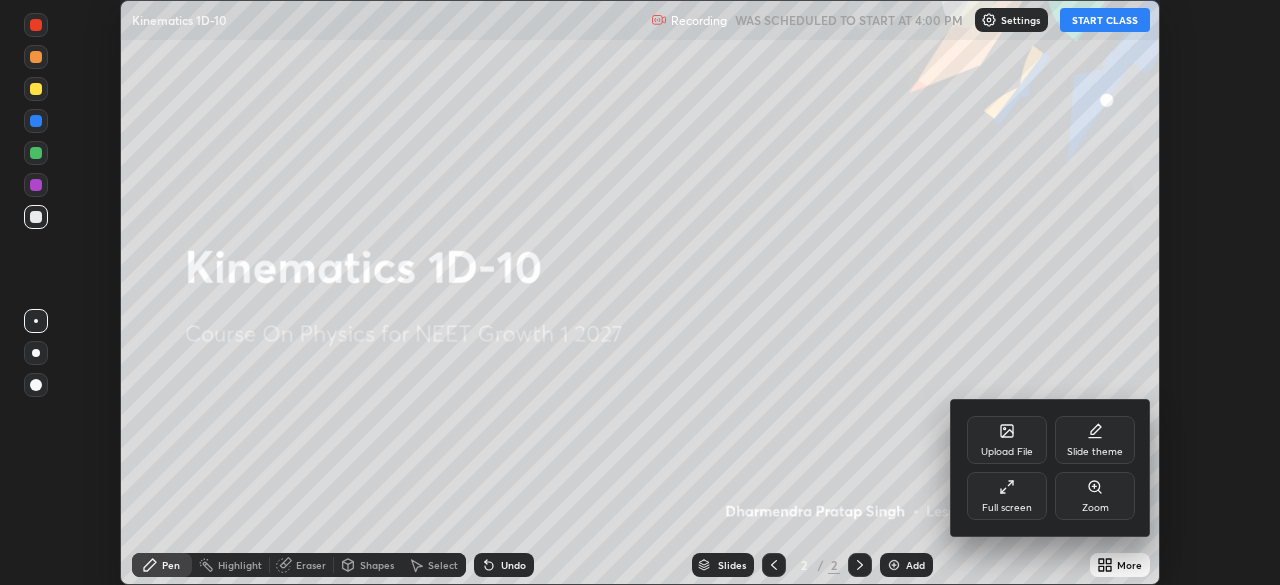 click on "Full screen" at bounding box center (1007, 496) 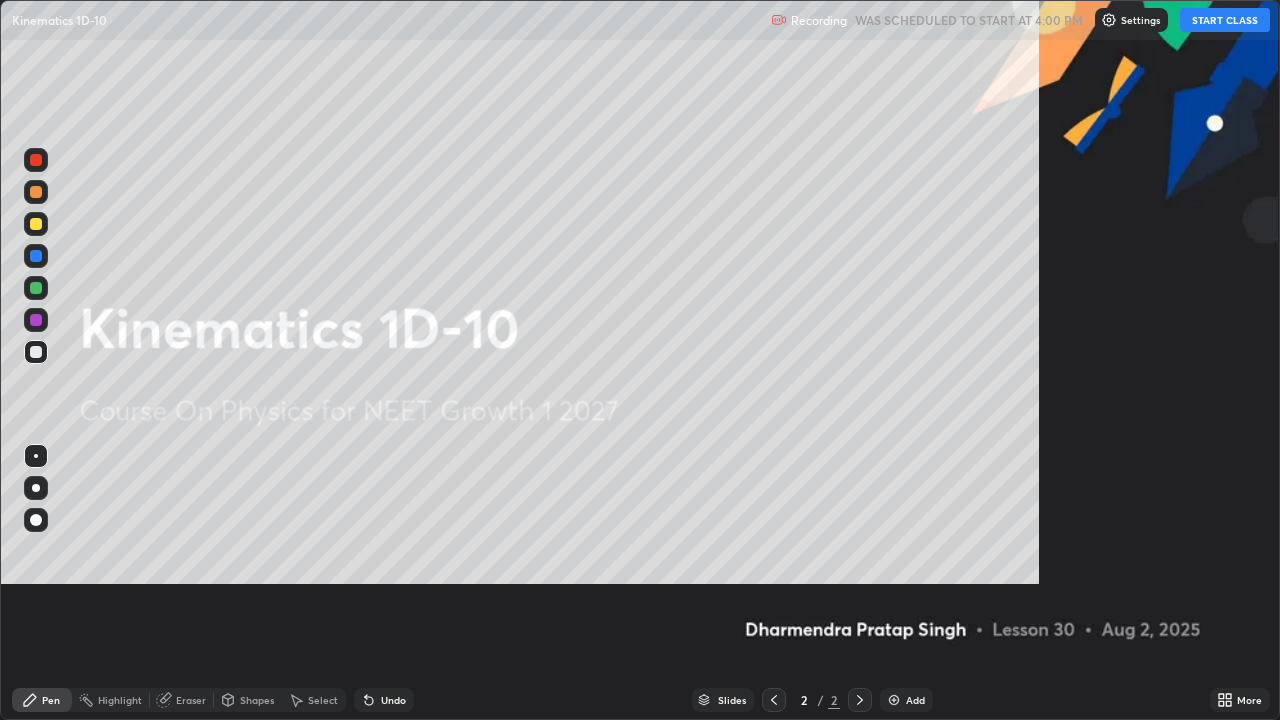 scroll, scrollTop: 99280, scrollLeft: 98720, axis: both 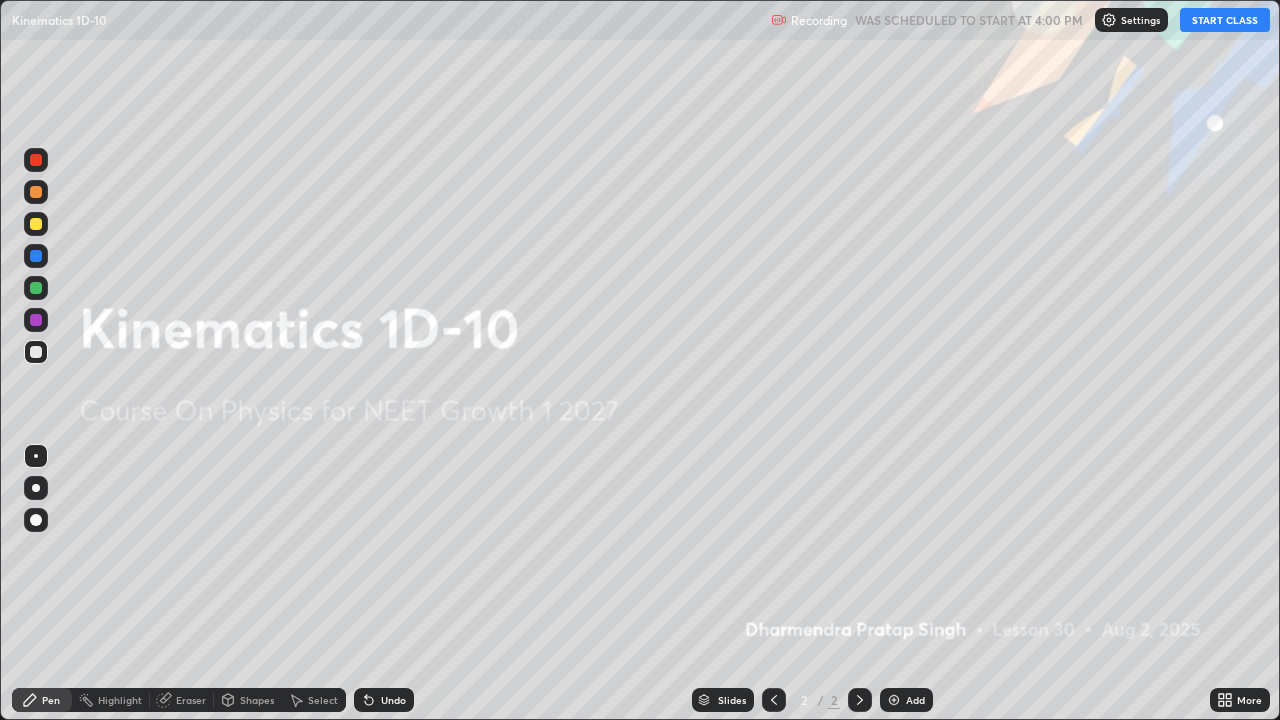 click on "START CLASS" at bounding box center [1225, 20] 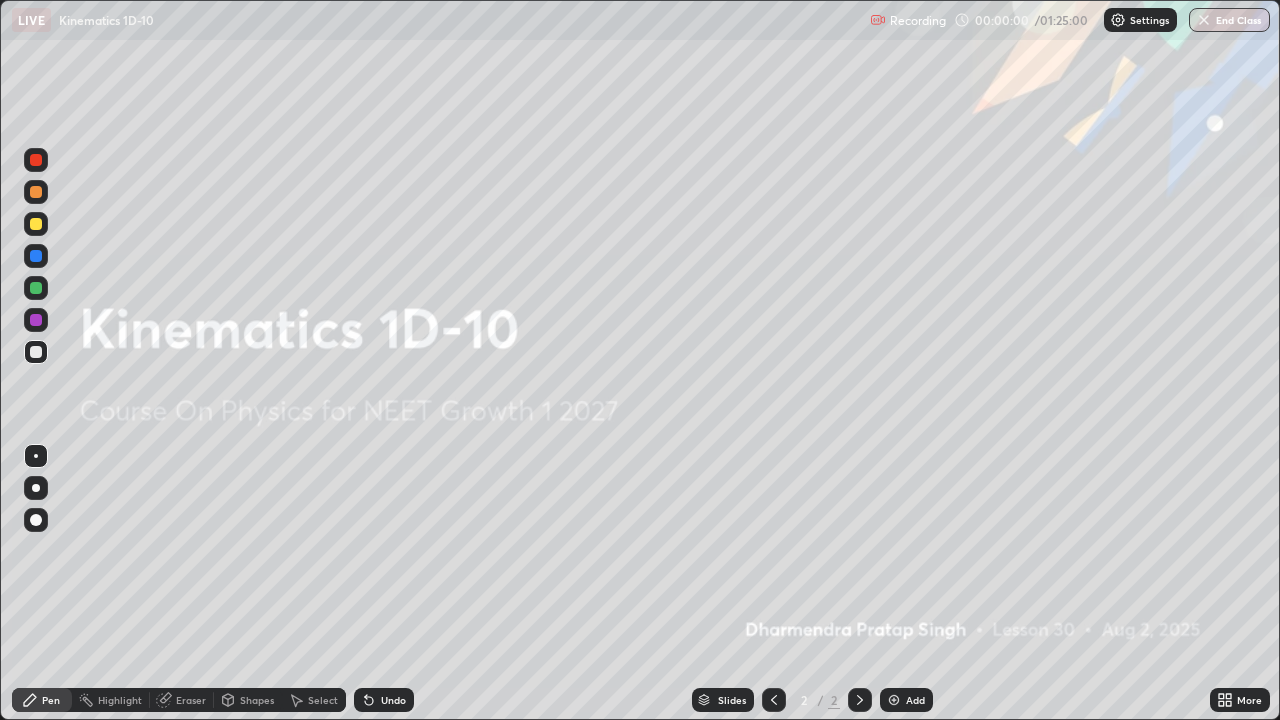click on "Add" at bounding box center (915, 700) 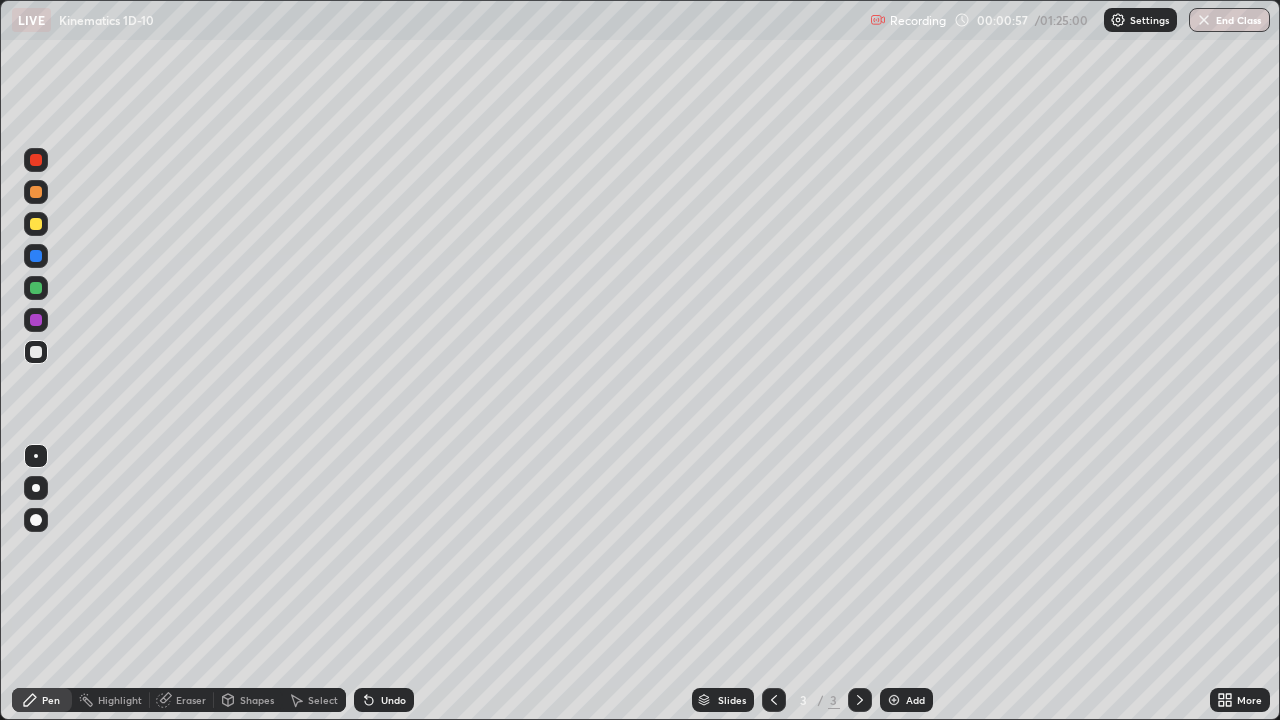 click on "Add" at bounding box center [915, 700] 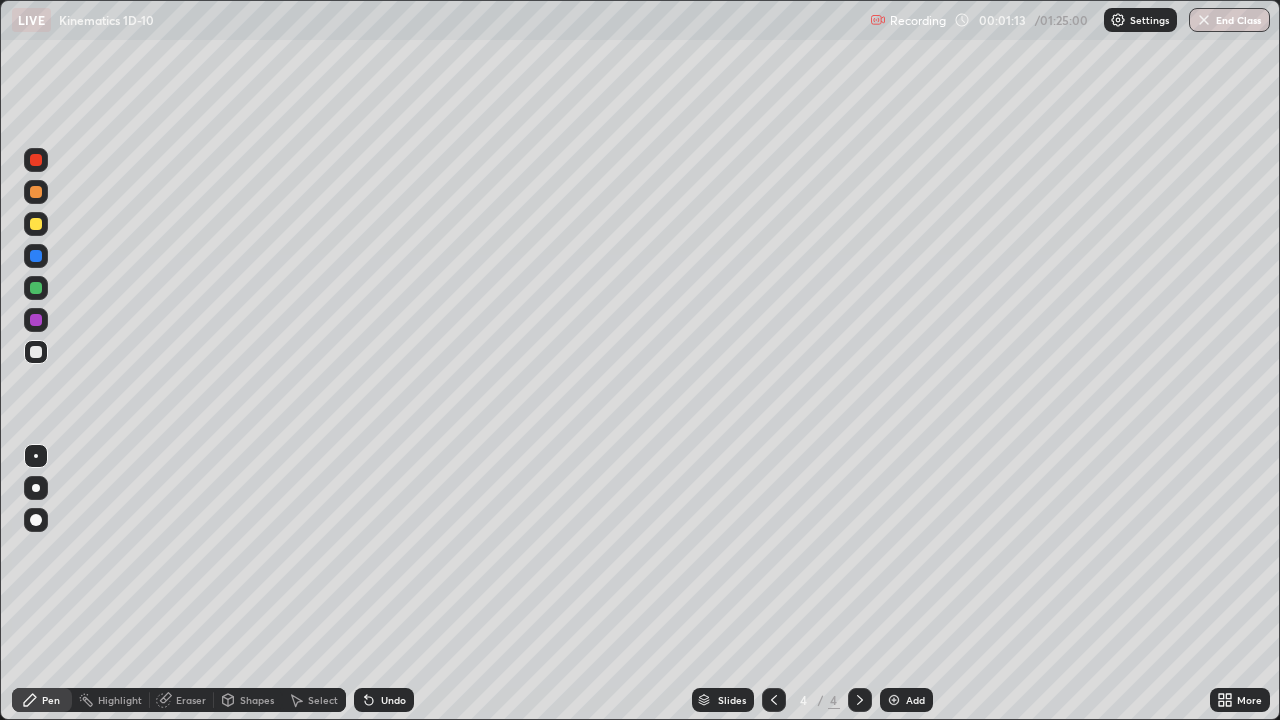 click on "Pen" at bounding box center (51, 700) 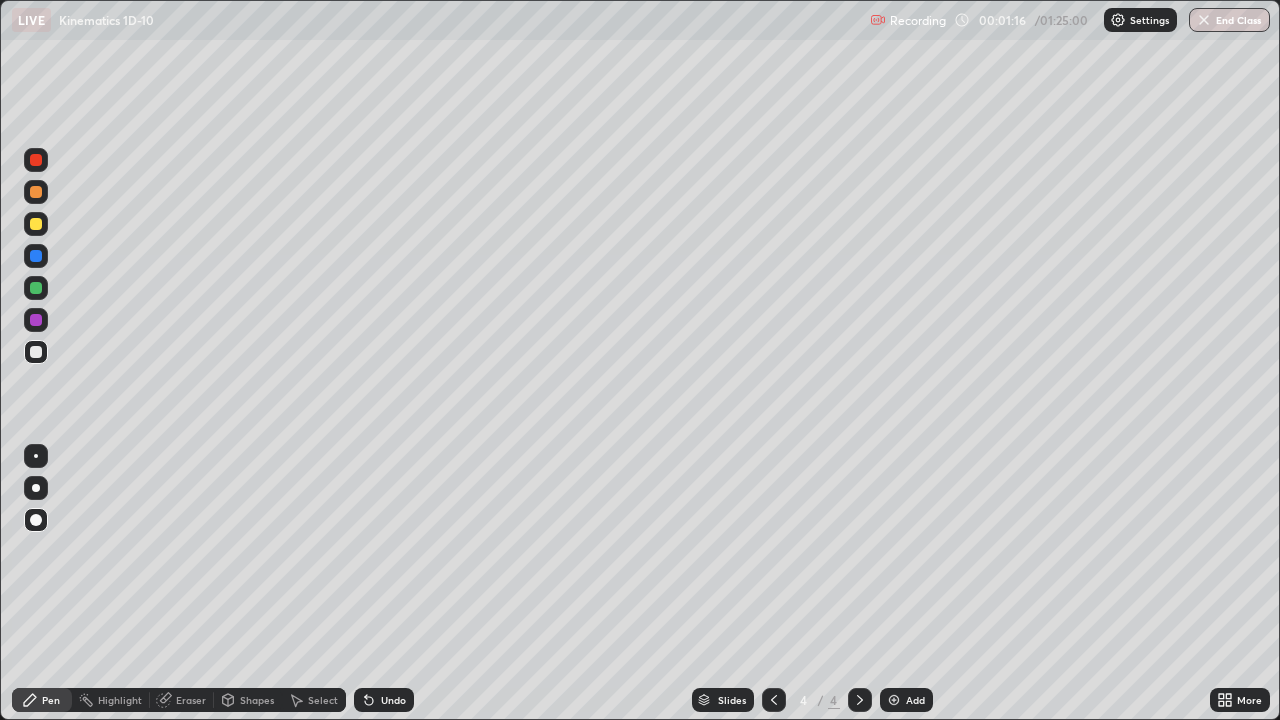 click on "Eraser" at bounding box center [191, 700] 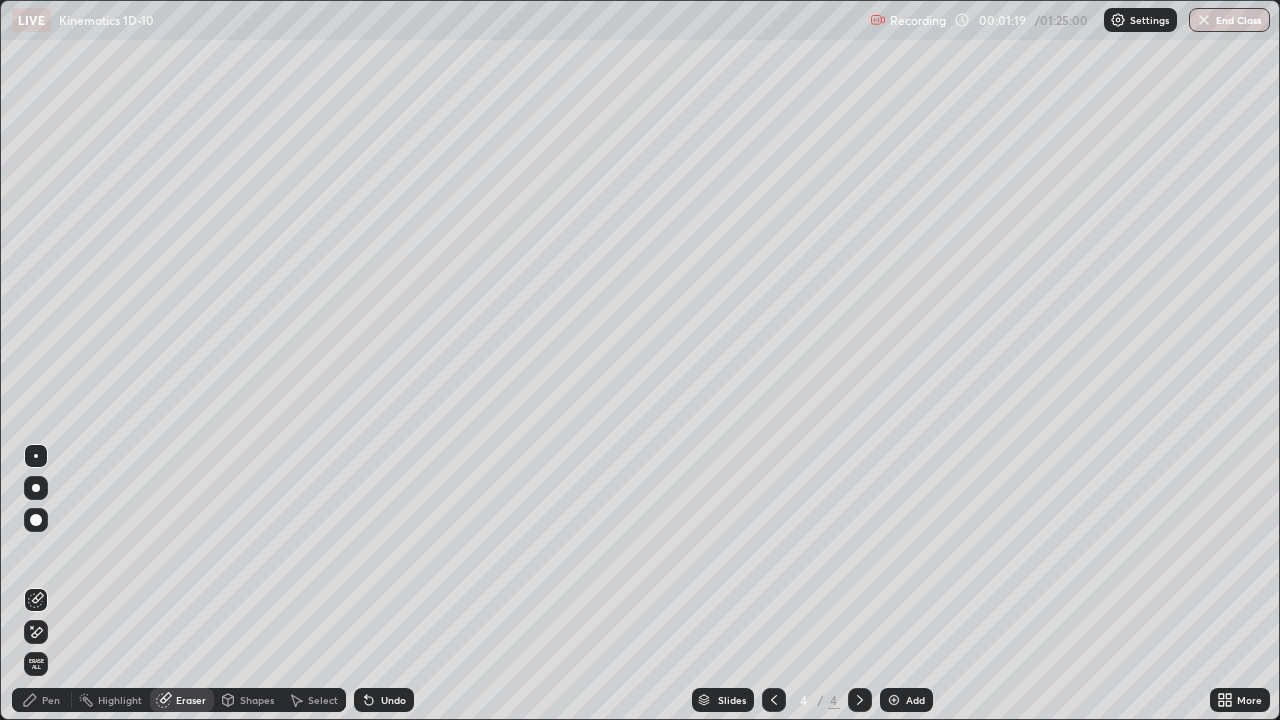 click on "Pen" at bounding box center [42, 700] 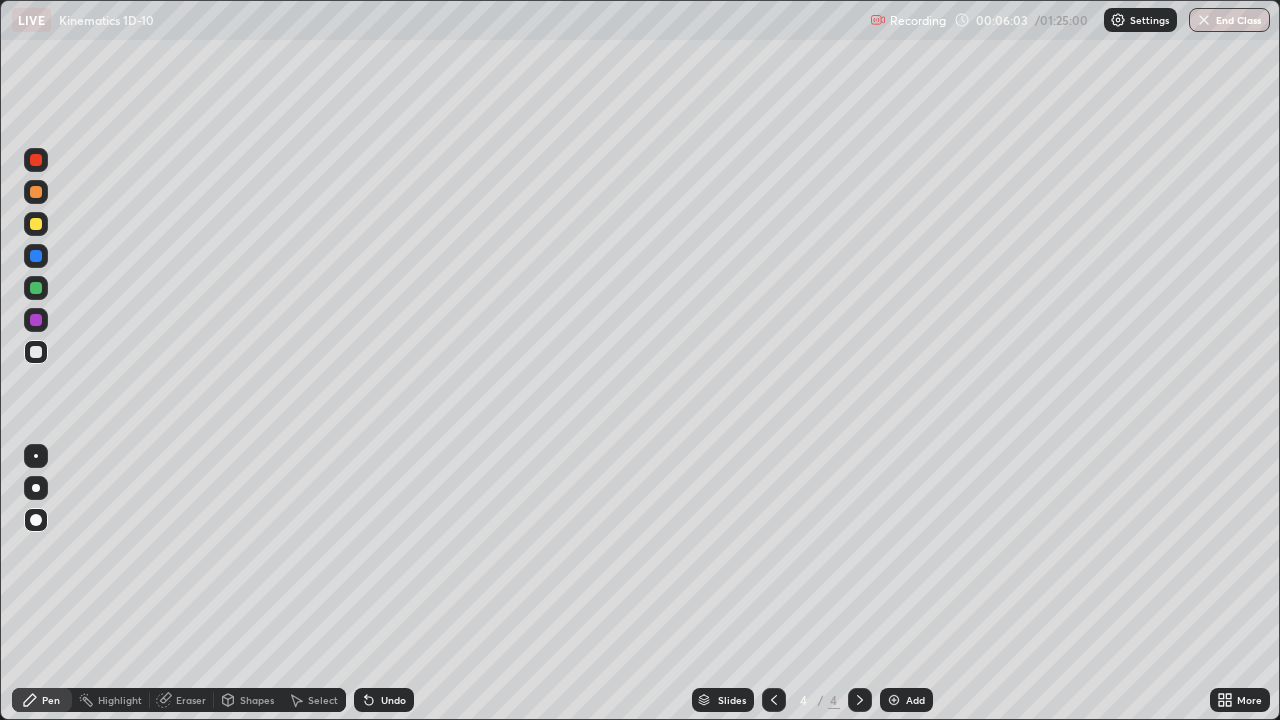 click on "Eraser" at bounding box center (191, 700) 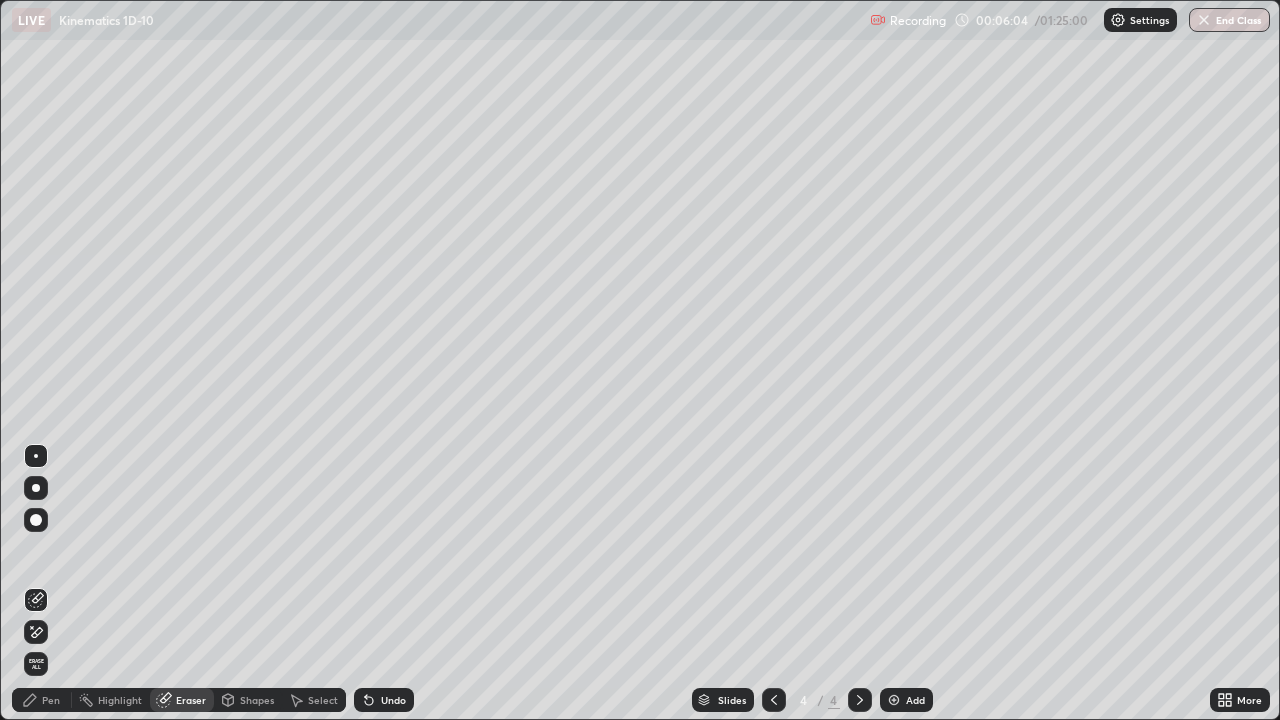 click on "Pen" at bounding box center (51, 700) 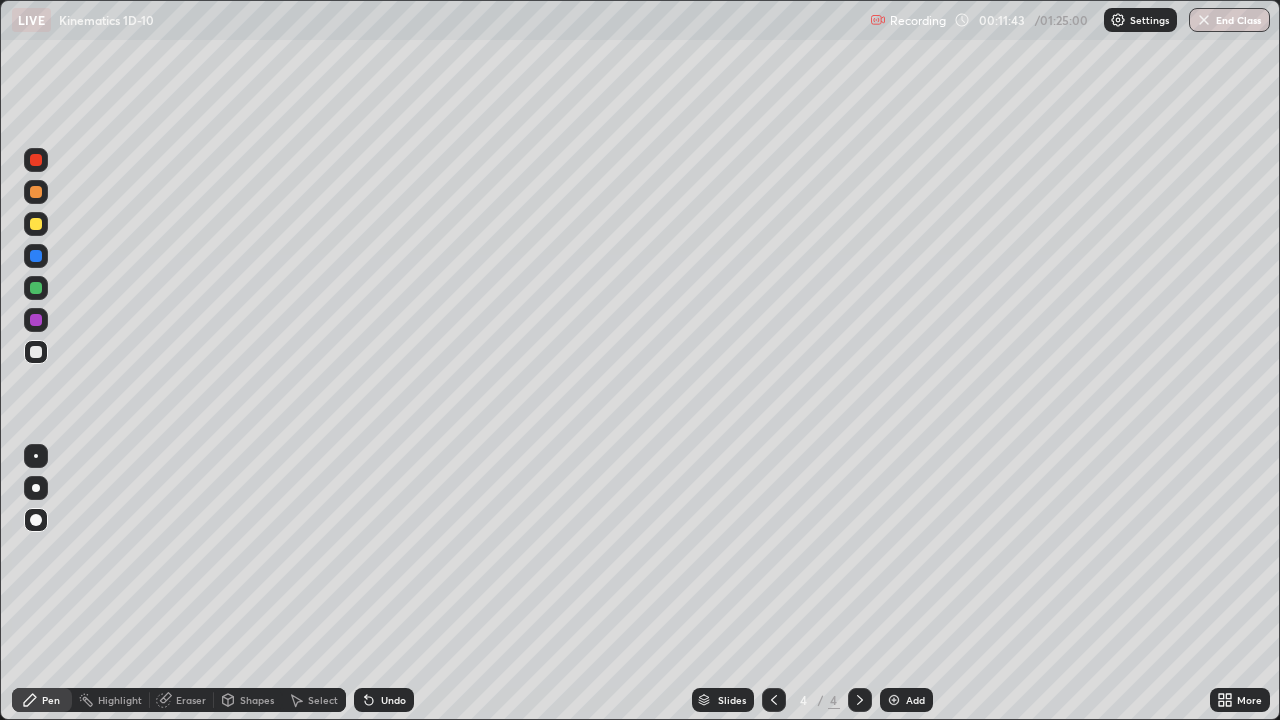 click on "Add" at bounding box center (915, 700) 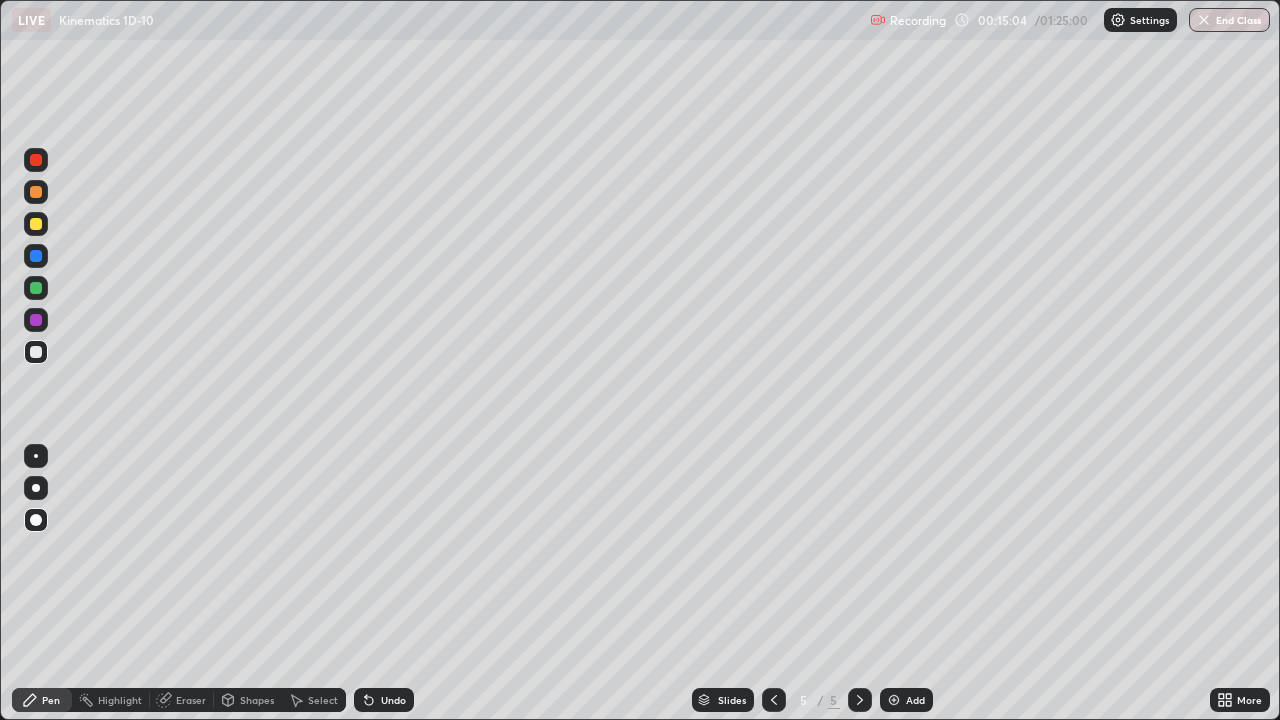click on "Eraser" at bounding box center (191, 700) 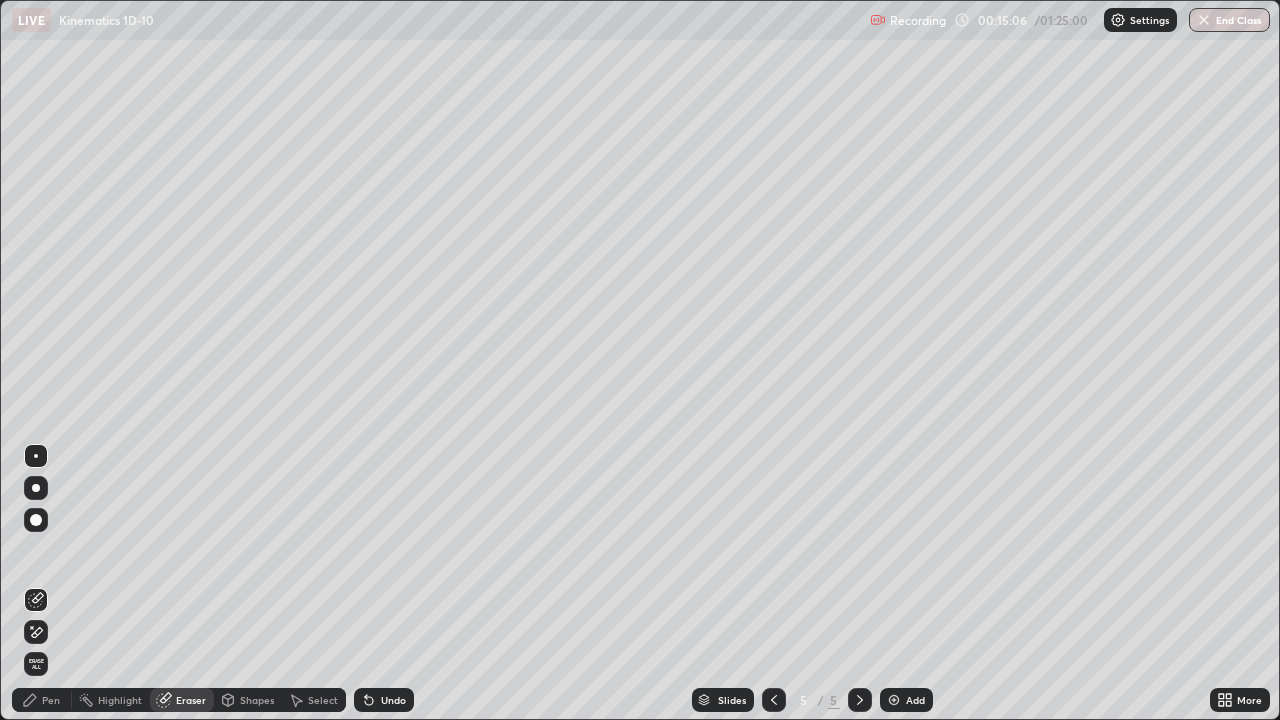 click on "Pen" at bounding box center (51, 700) 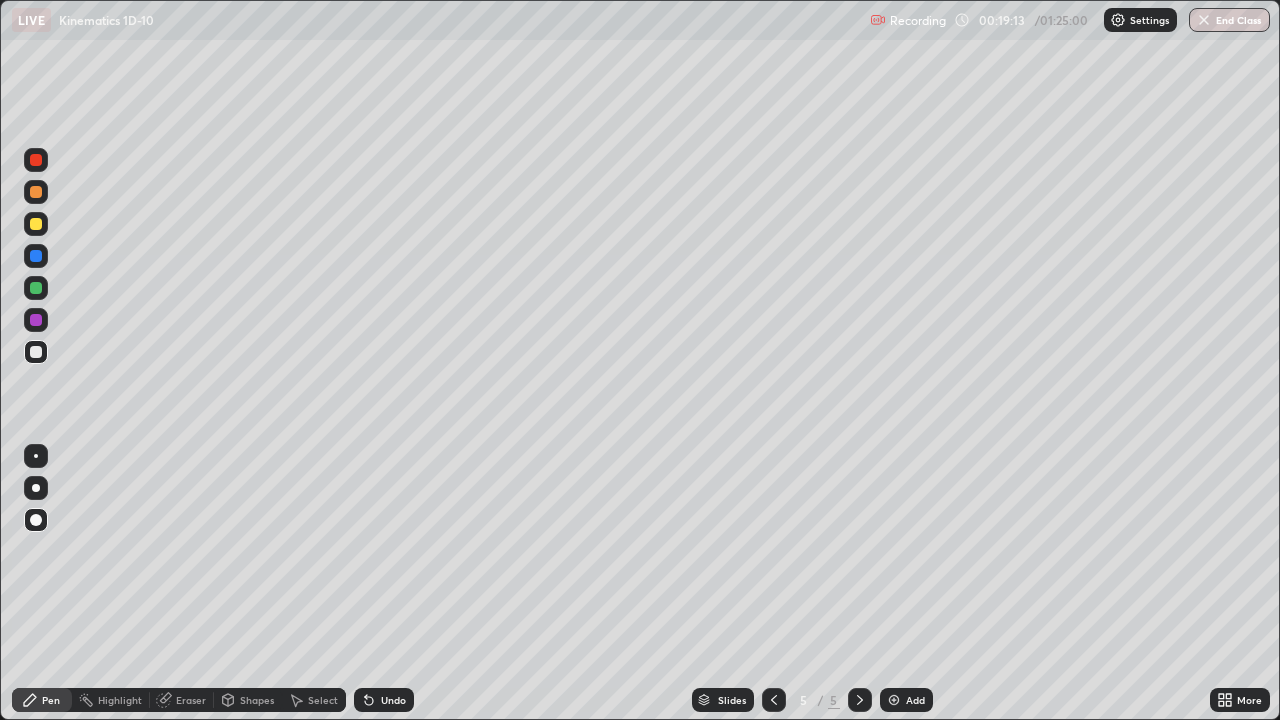 click 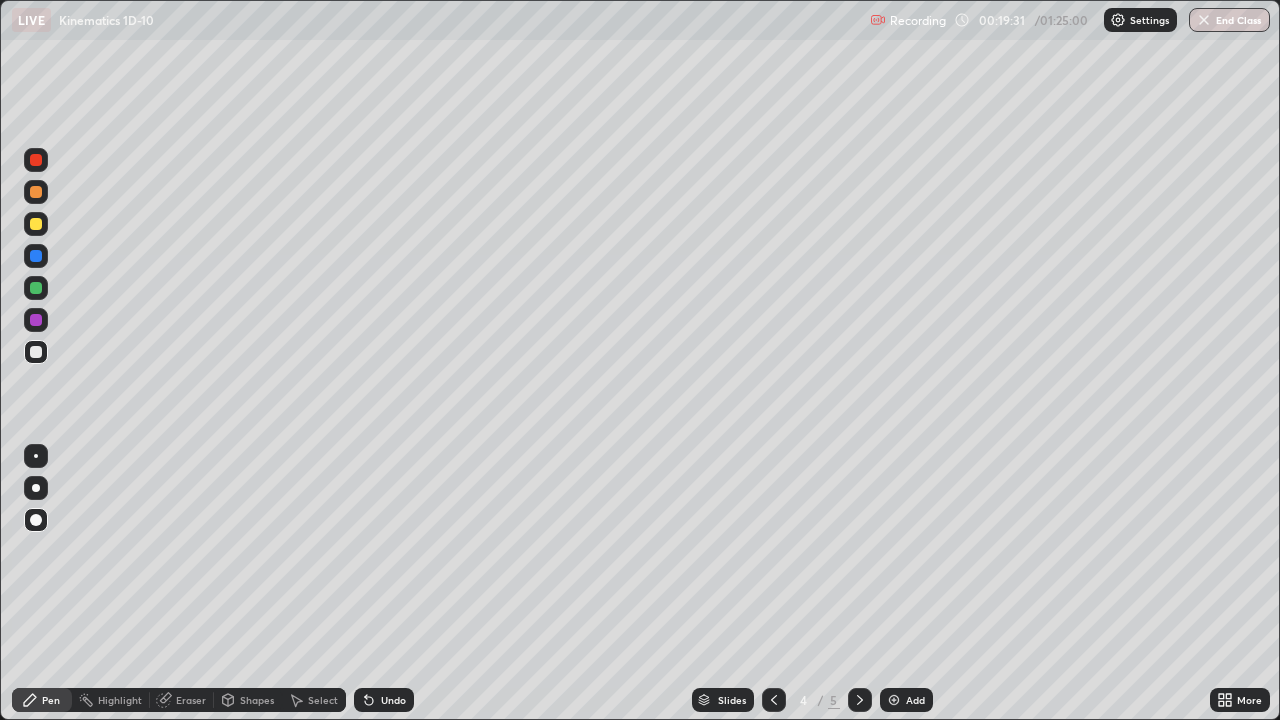 click 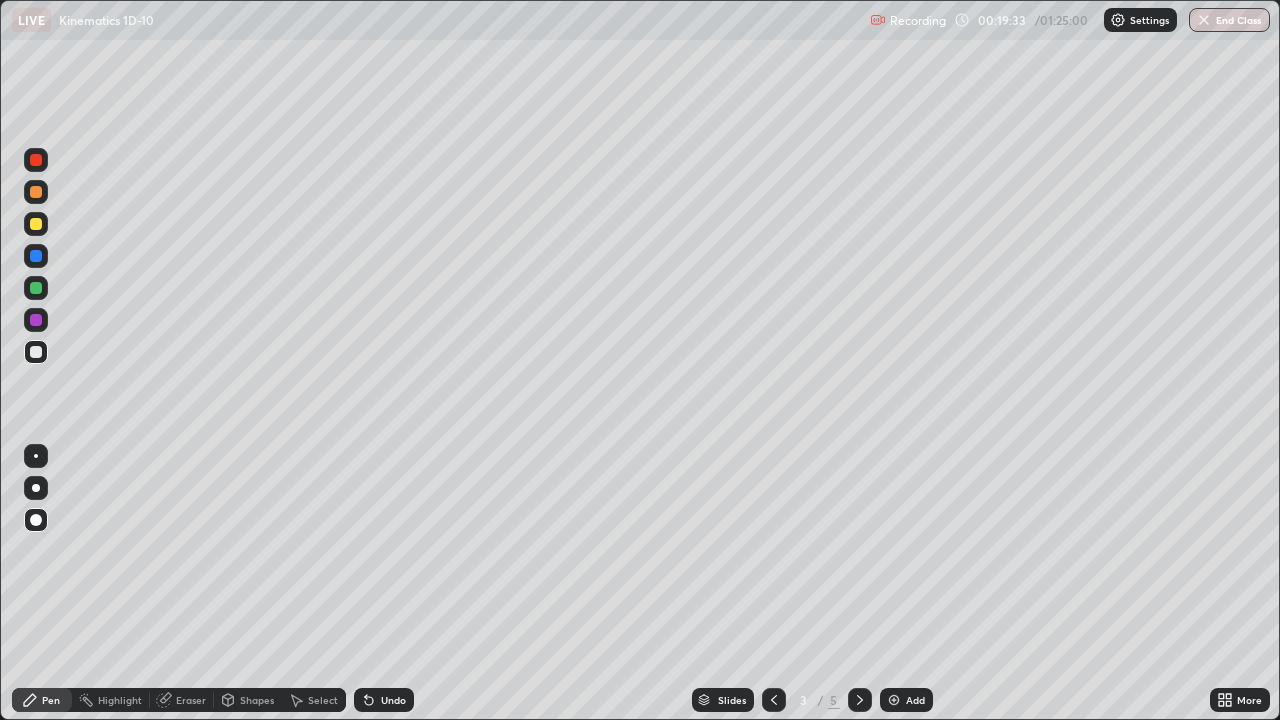 click at bounding box center (860, 700) 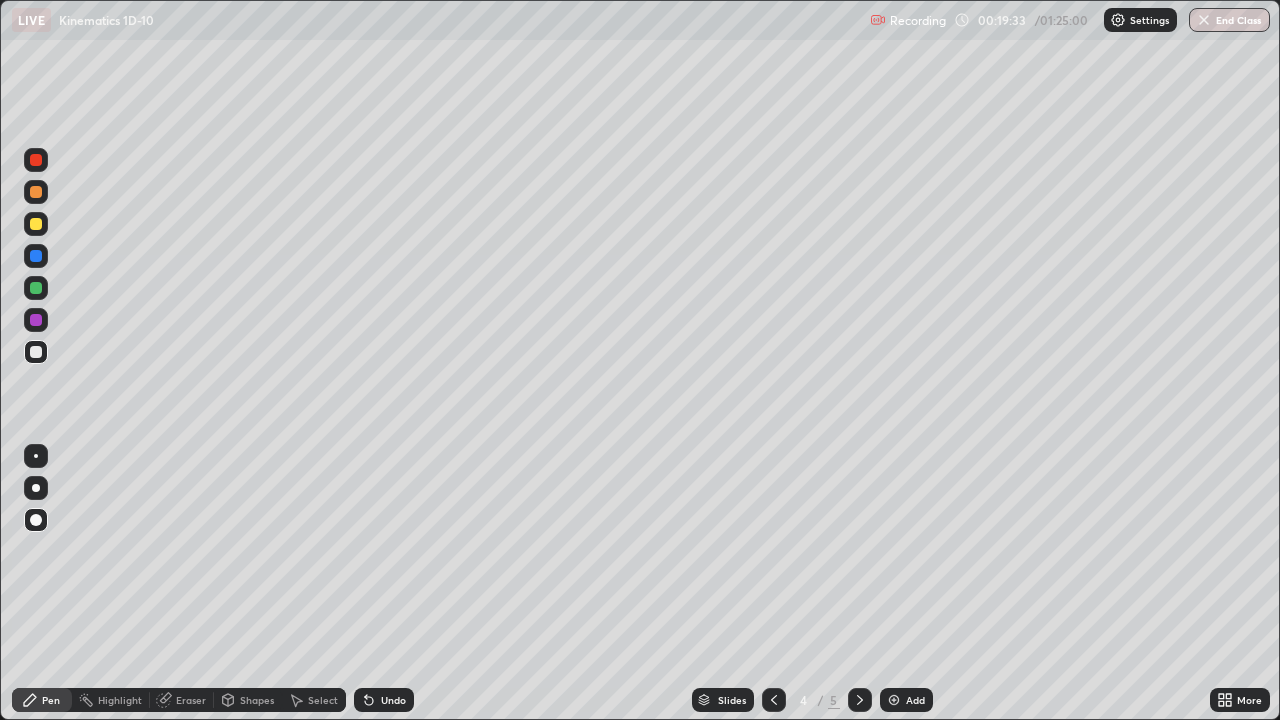 click 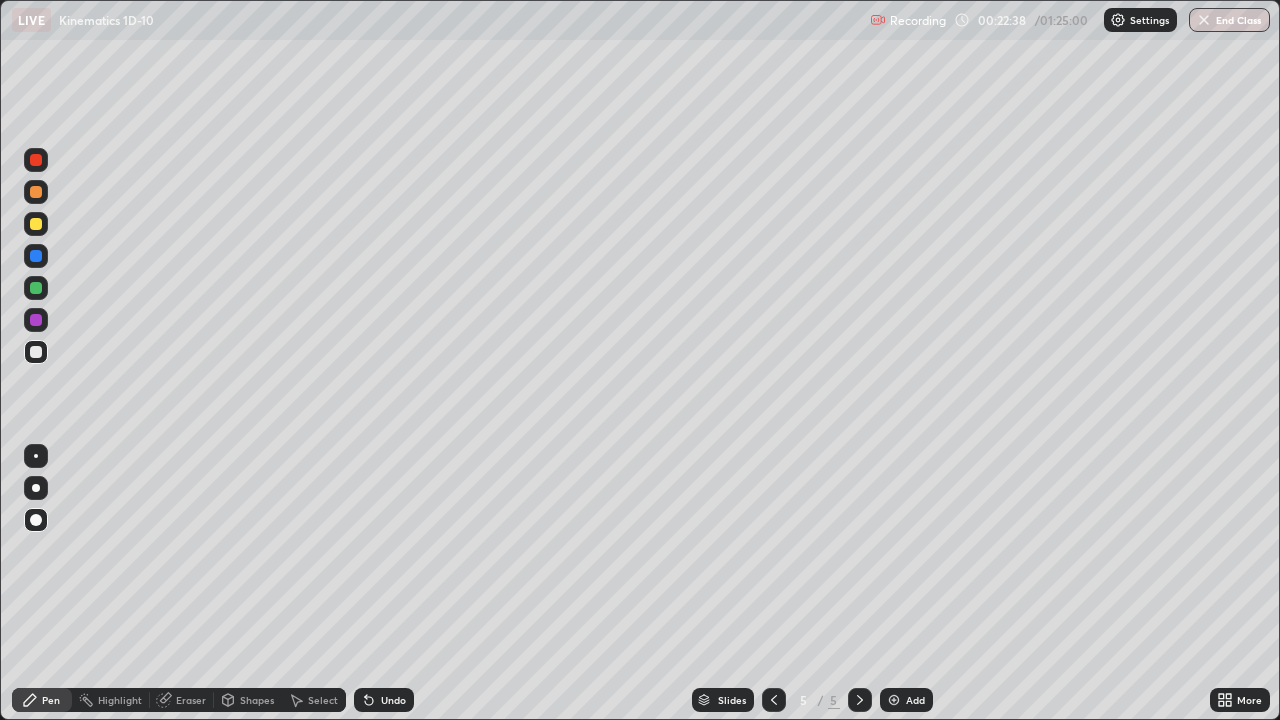 click 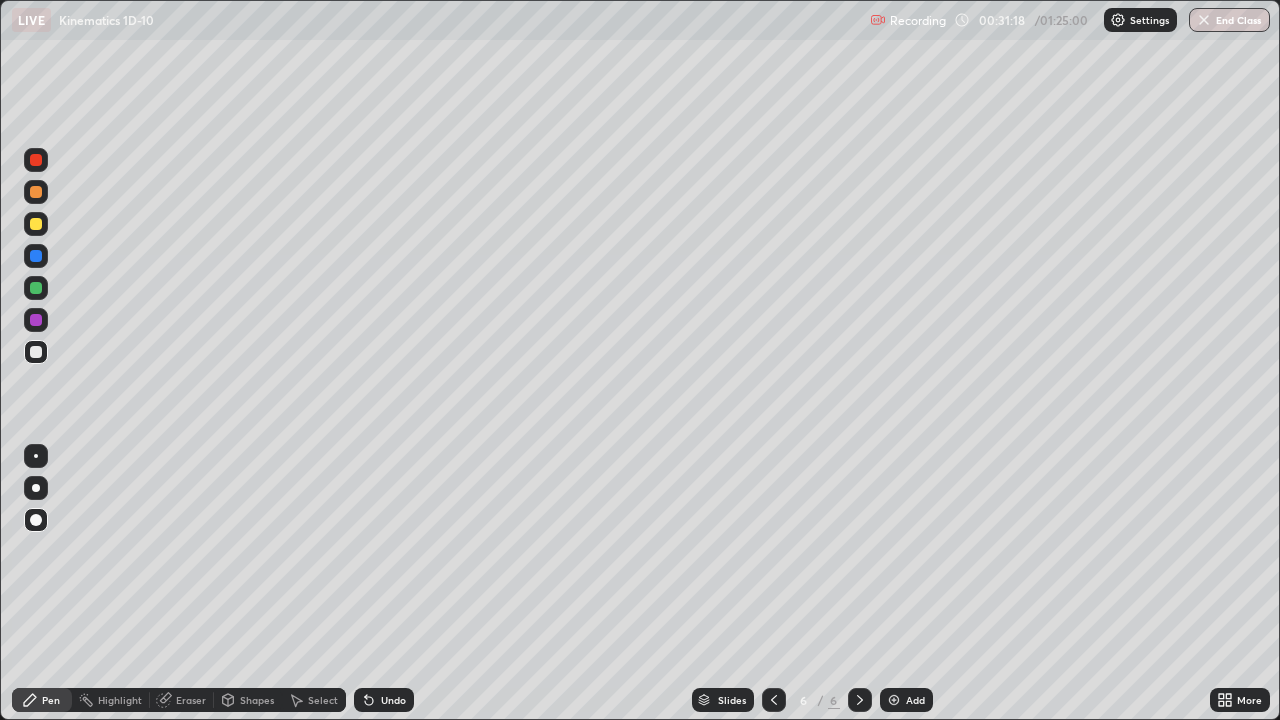 click on "Eraser" at bounding box center (191, 700) 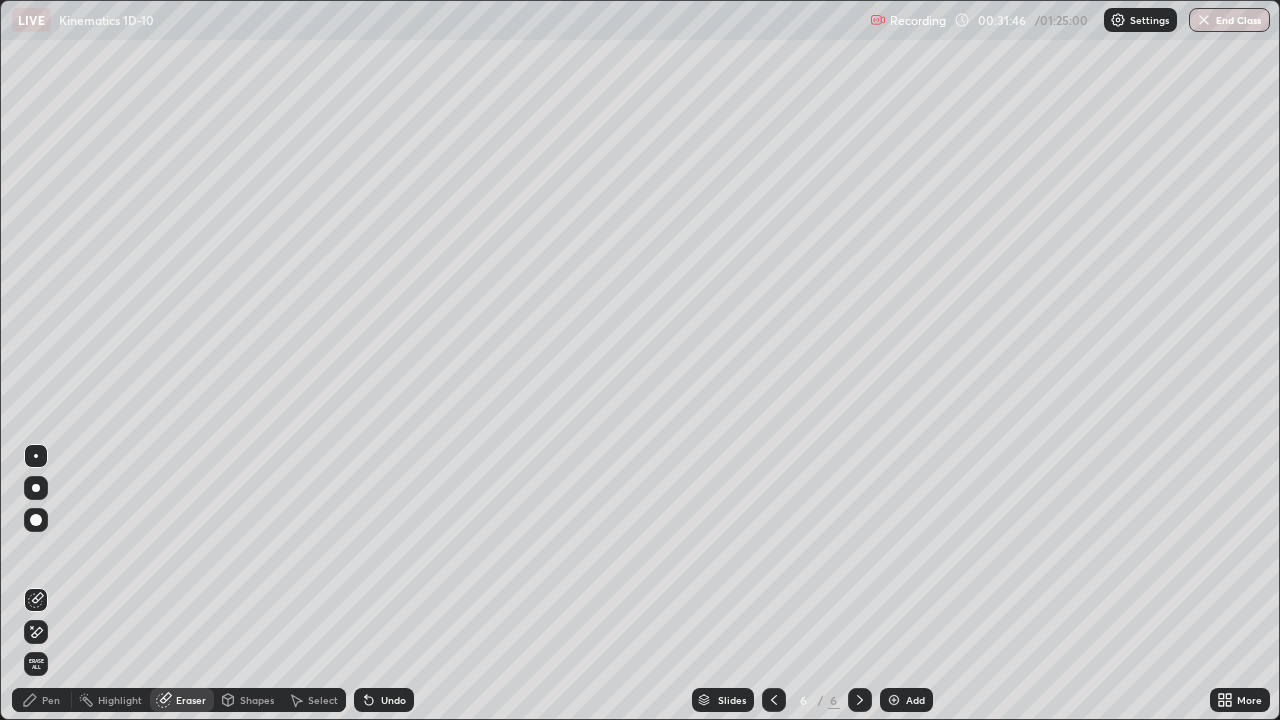 click on "Pen" at bounding box center [51, 700] 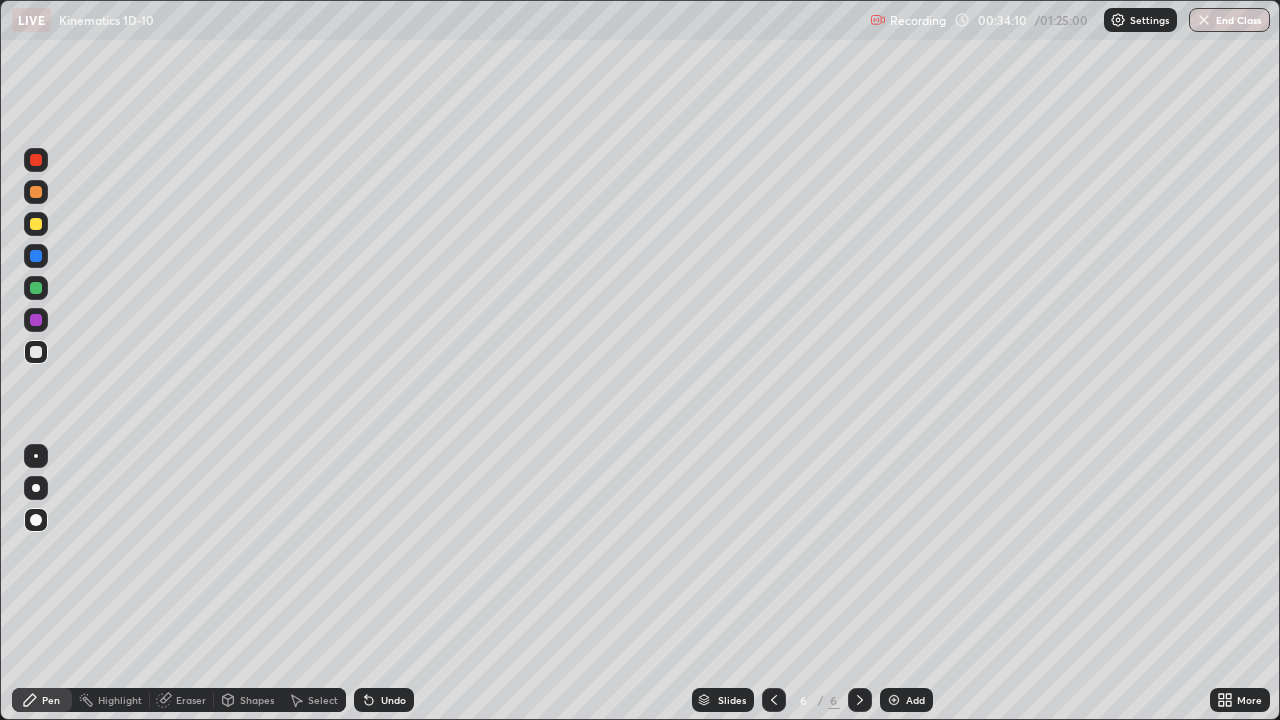 click at bounding box center [894, 700] 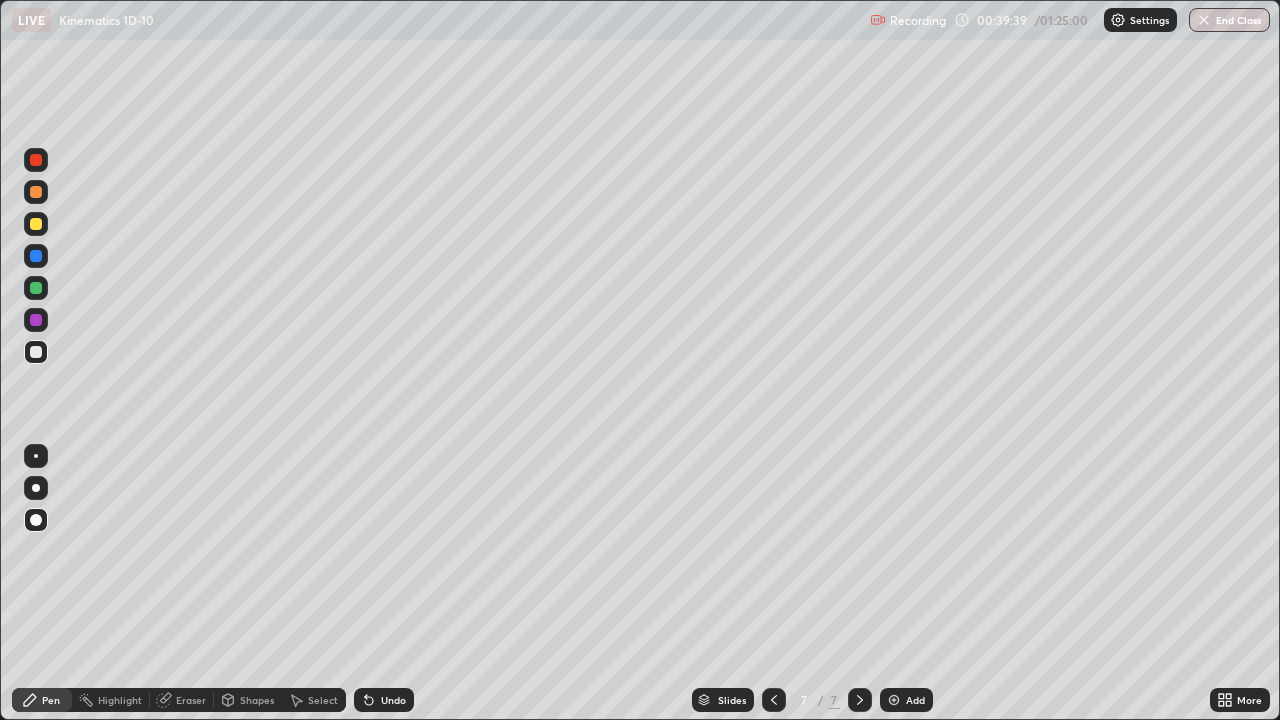 click on "Eraser" at bounding box center [191, 700] 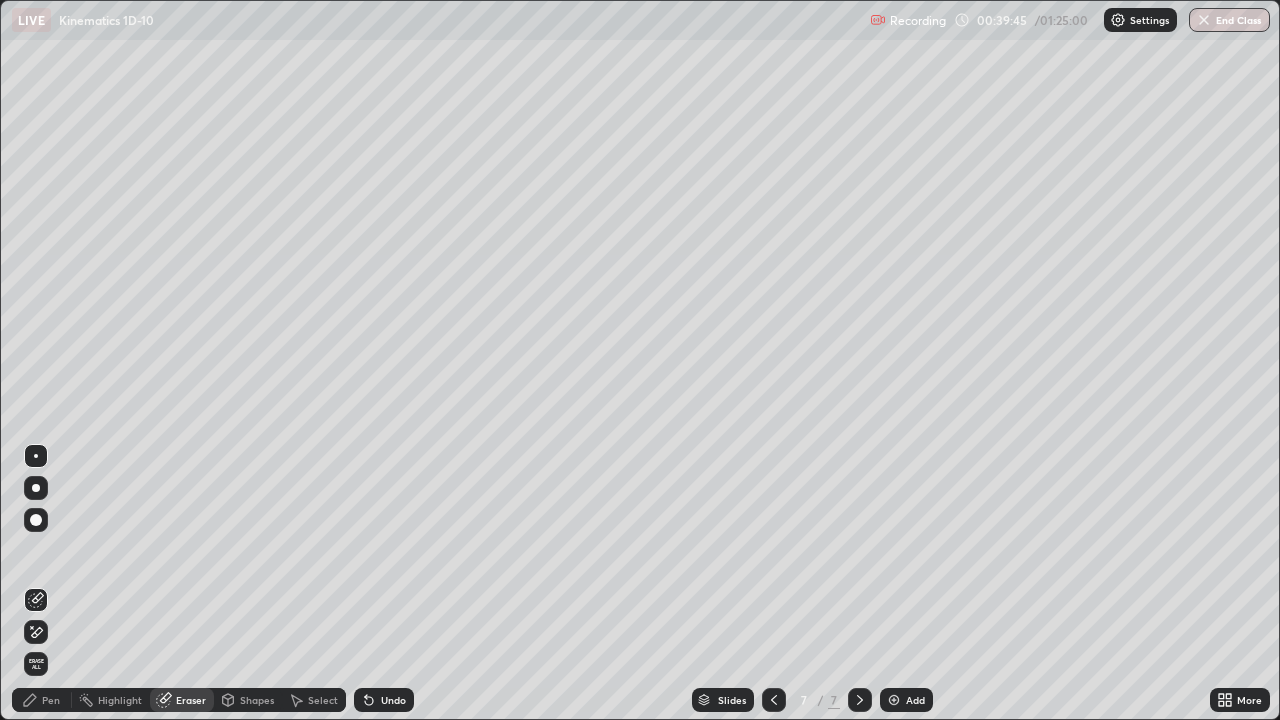 click on "Pen" at bounding box center [51, 700] 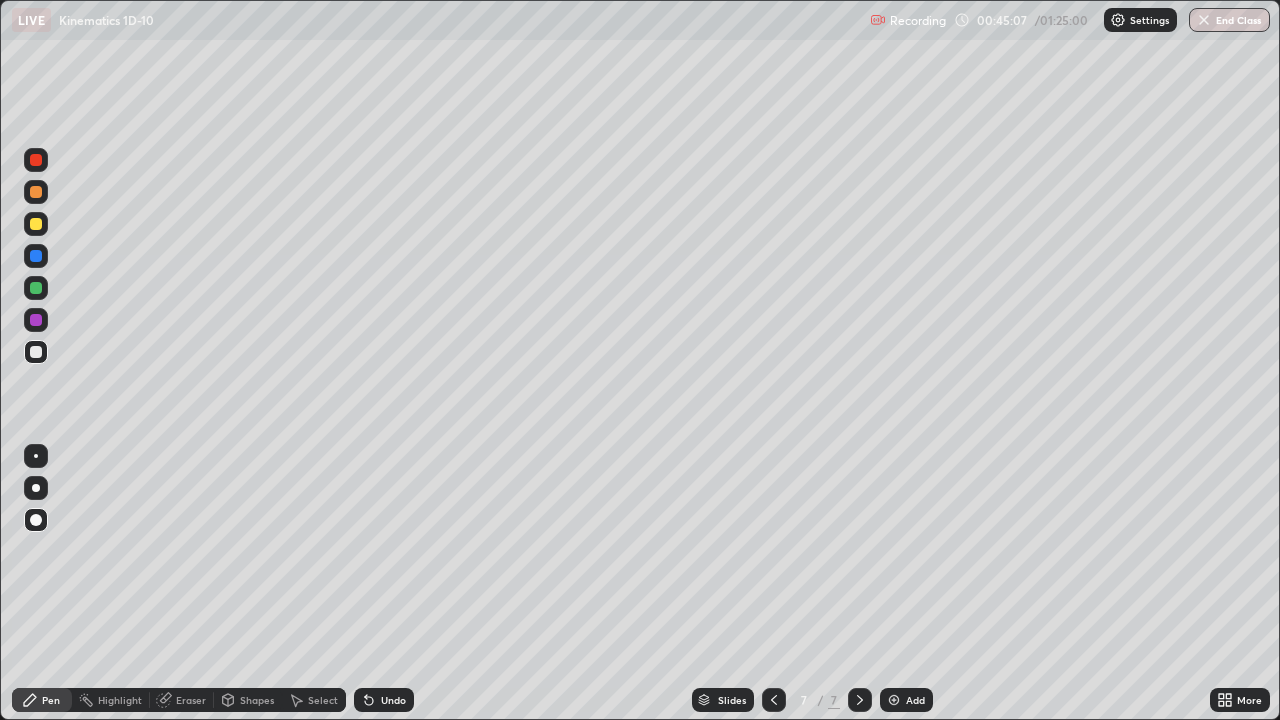 click on "Add" at bounding box center [906, 700] 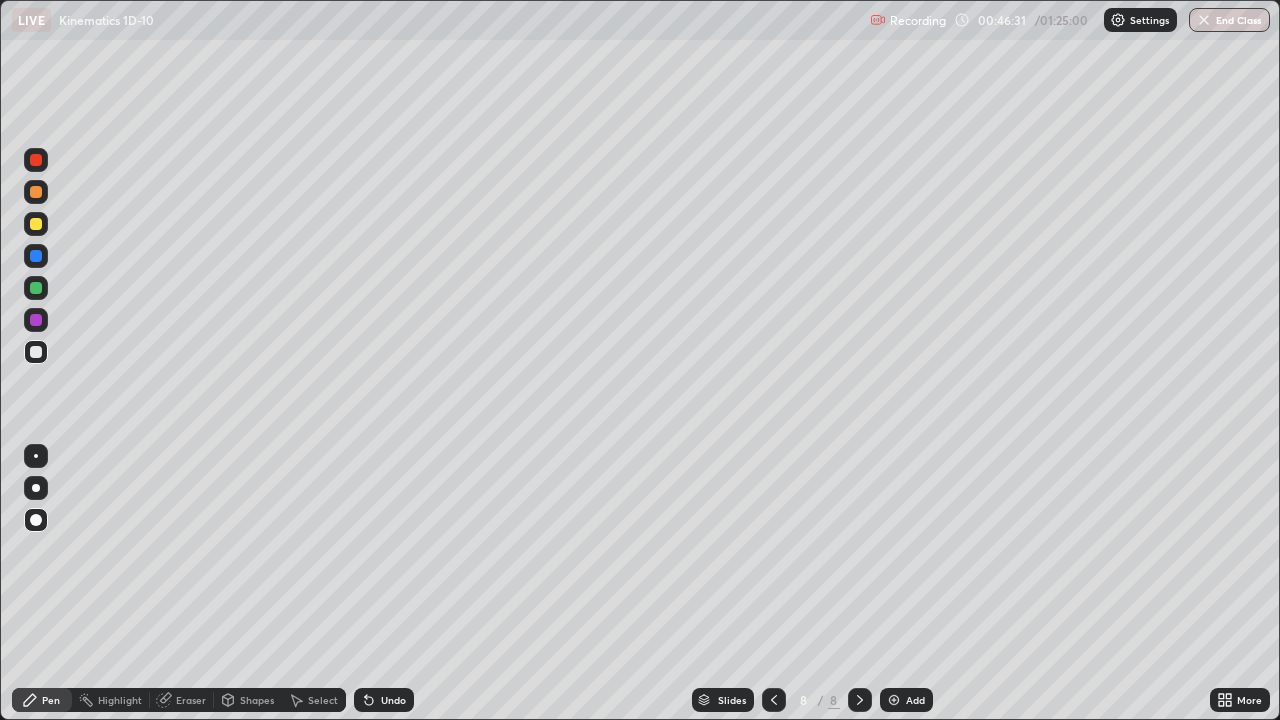 click at bounding box center (36, 224) 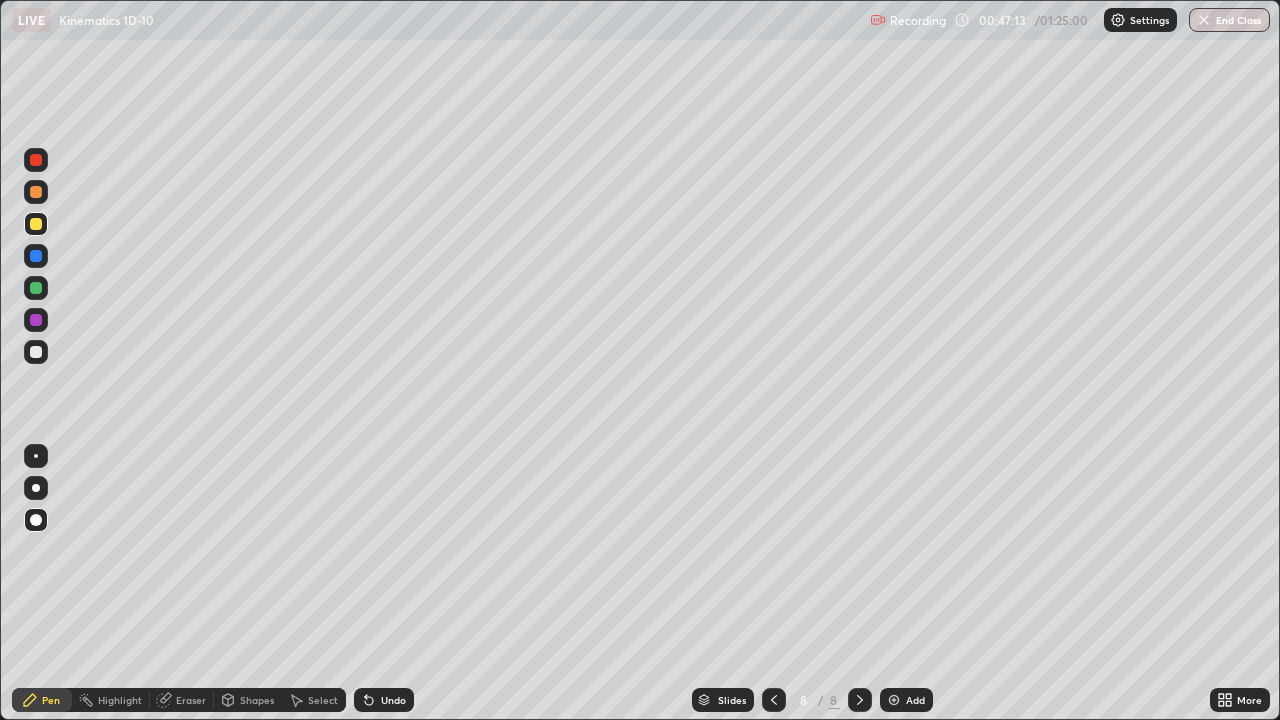 click on "Eraser" at bounding box center (191, 700) 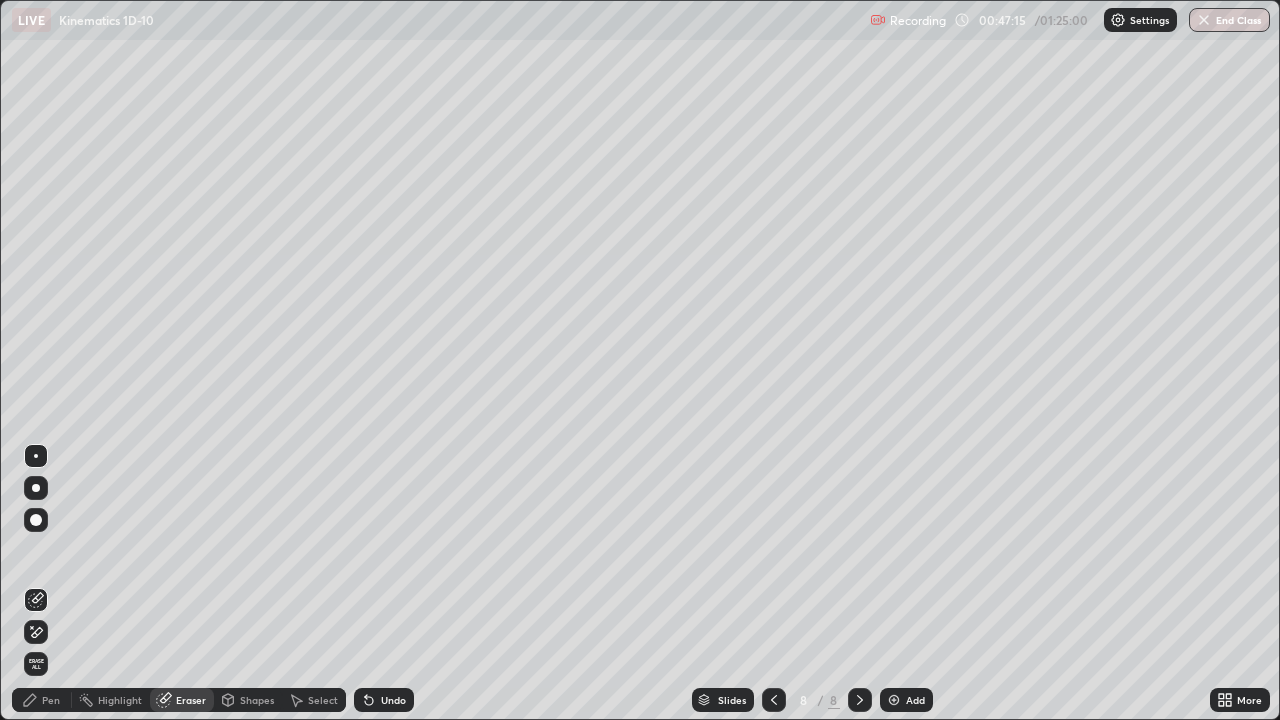 click on "Pen" at bounding box center (51, 700) 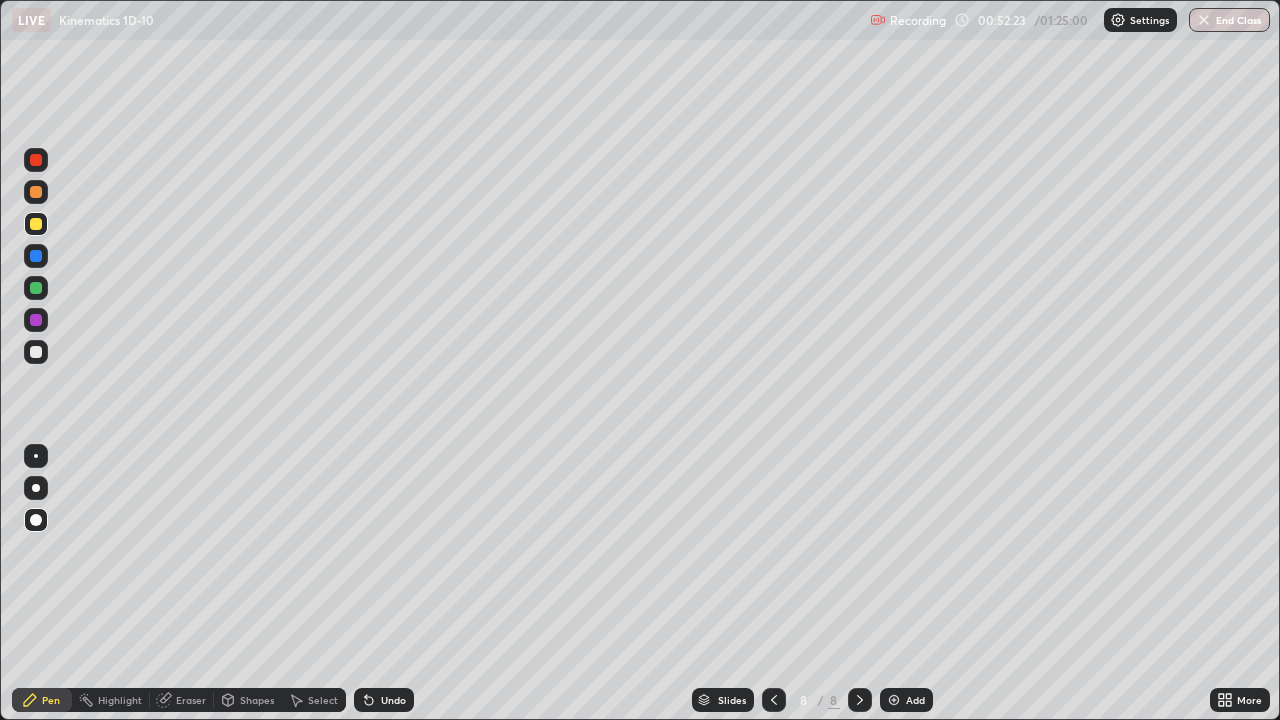 click at bounding box center [36, 352] 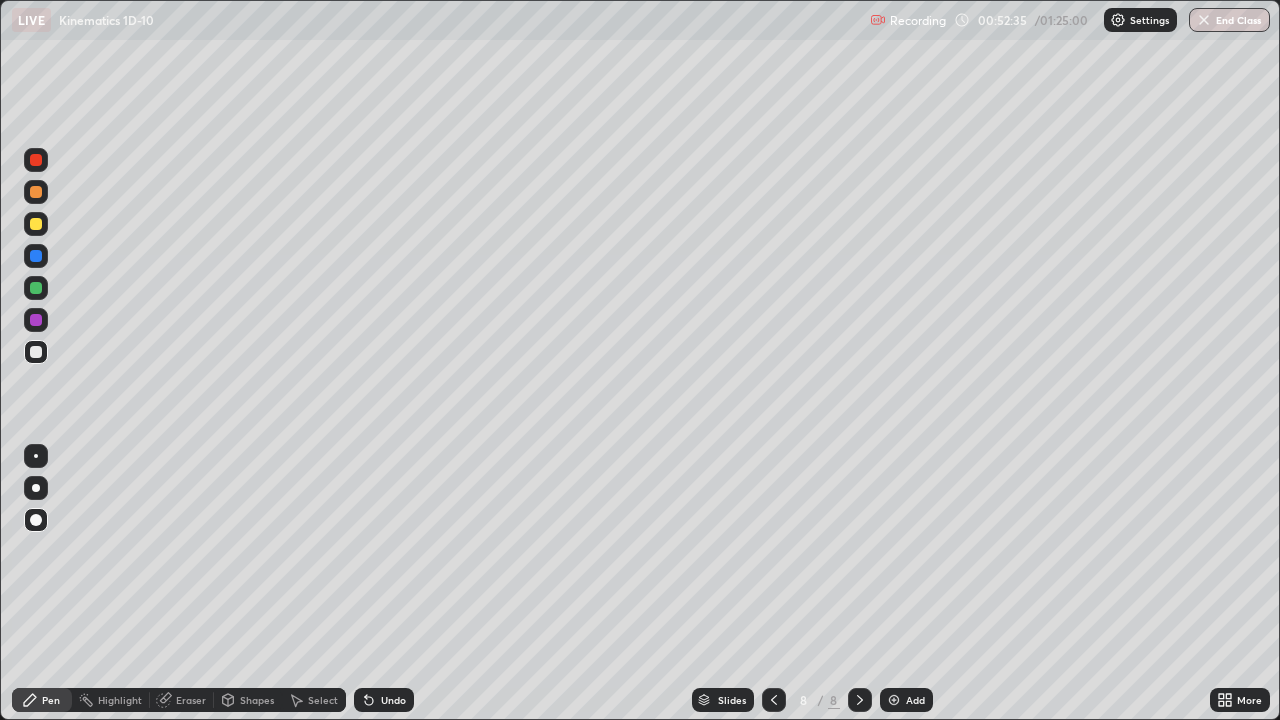 click on "Add" at bounding box center (915, 700) 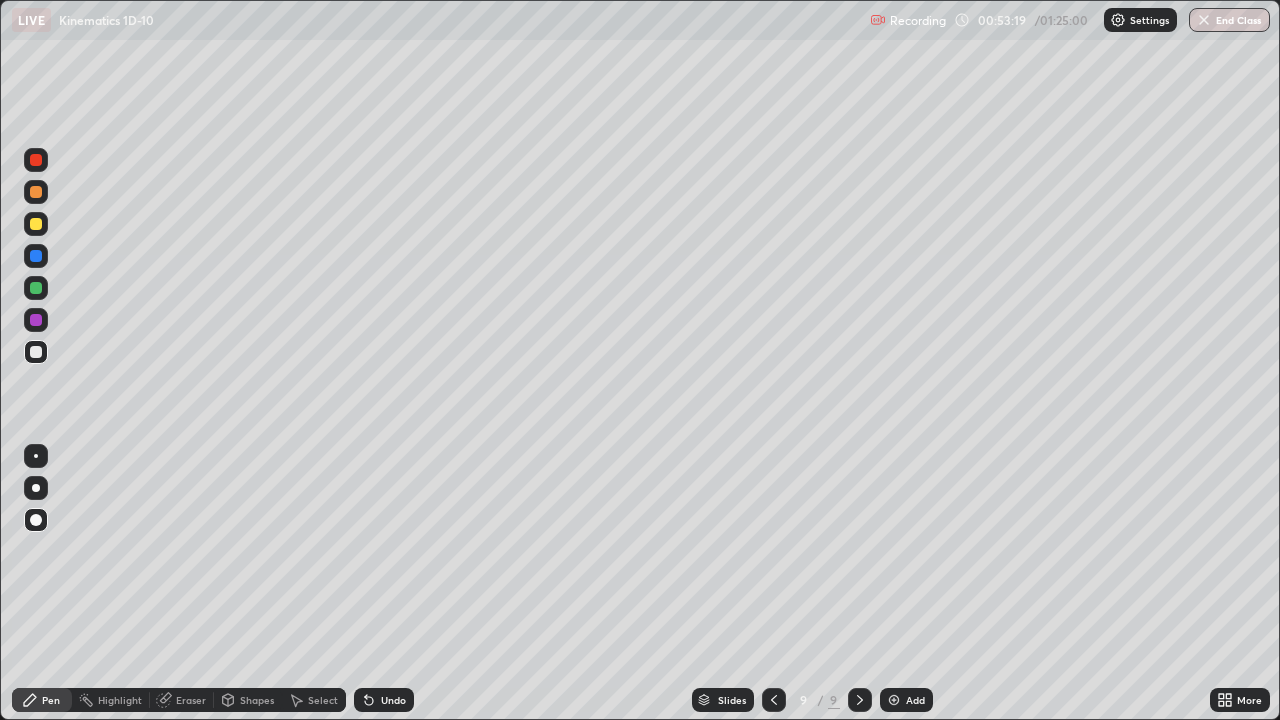 click 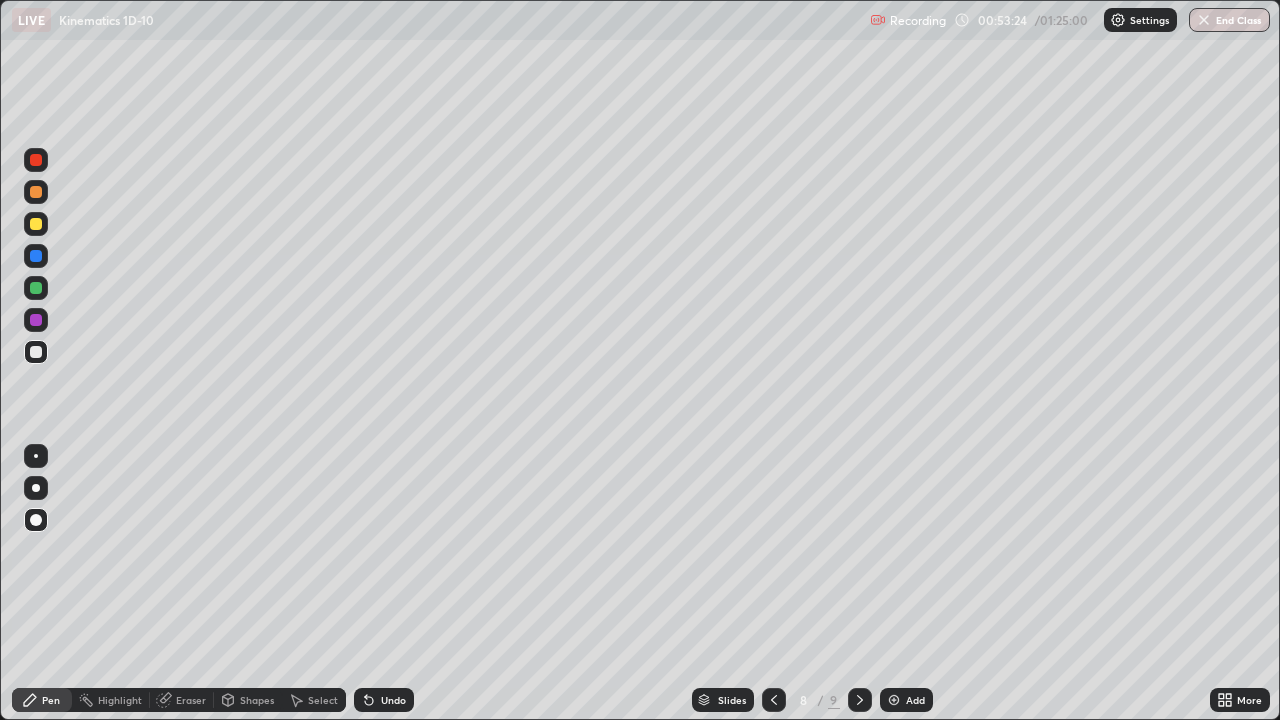 click 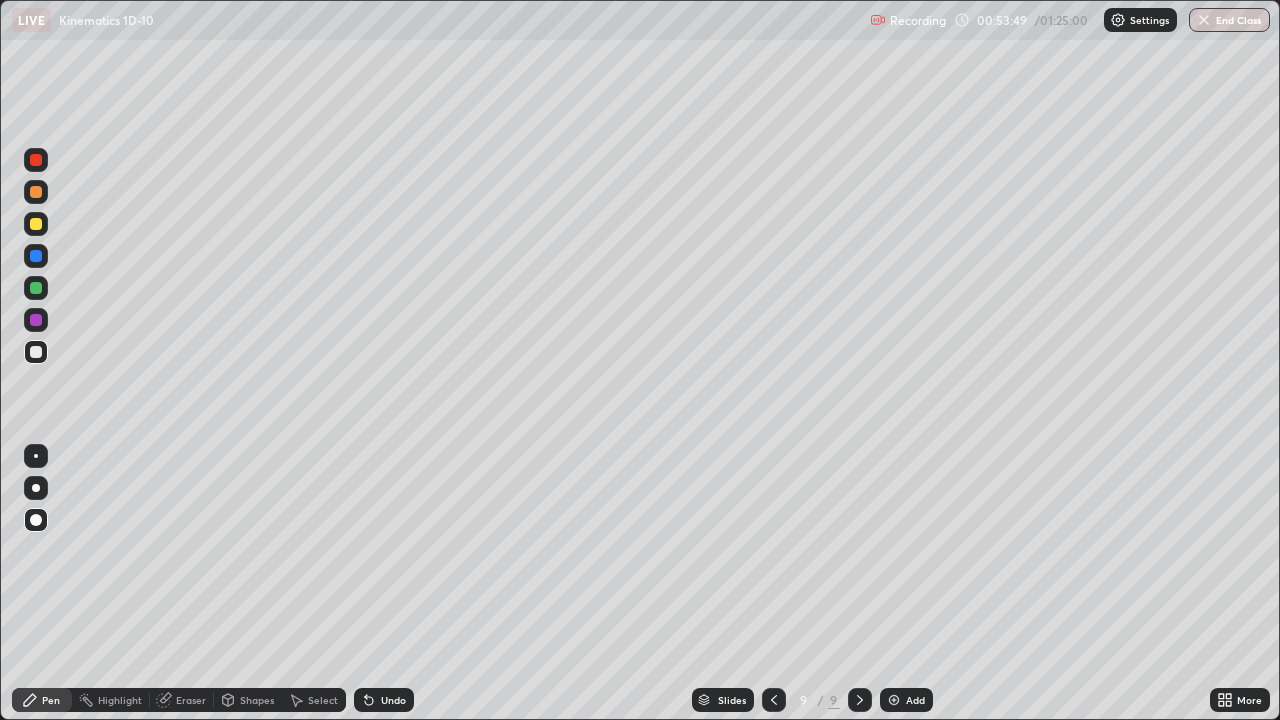 click 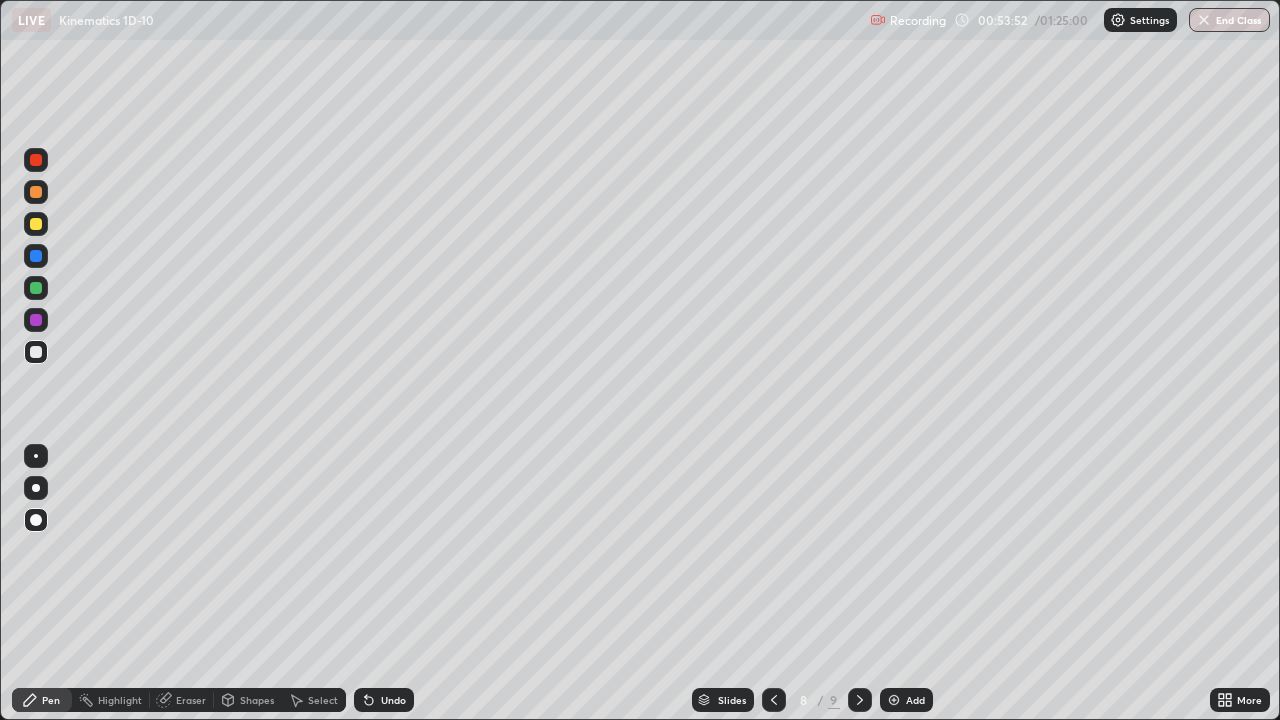 click 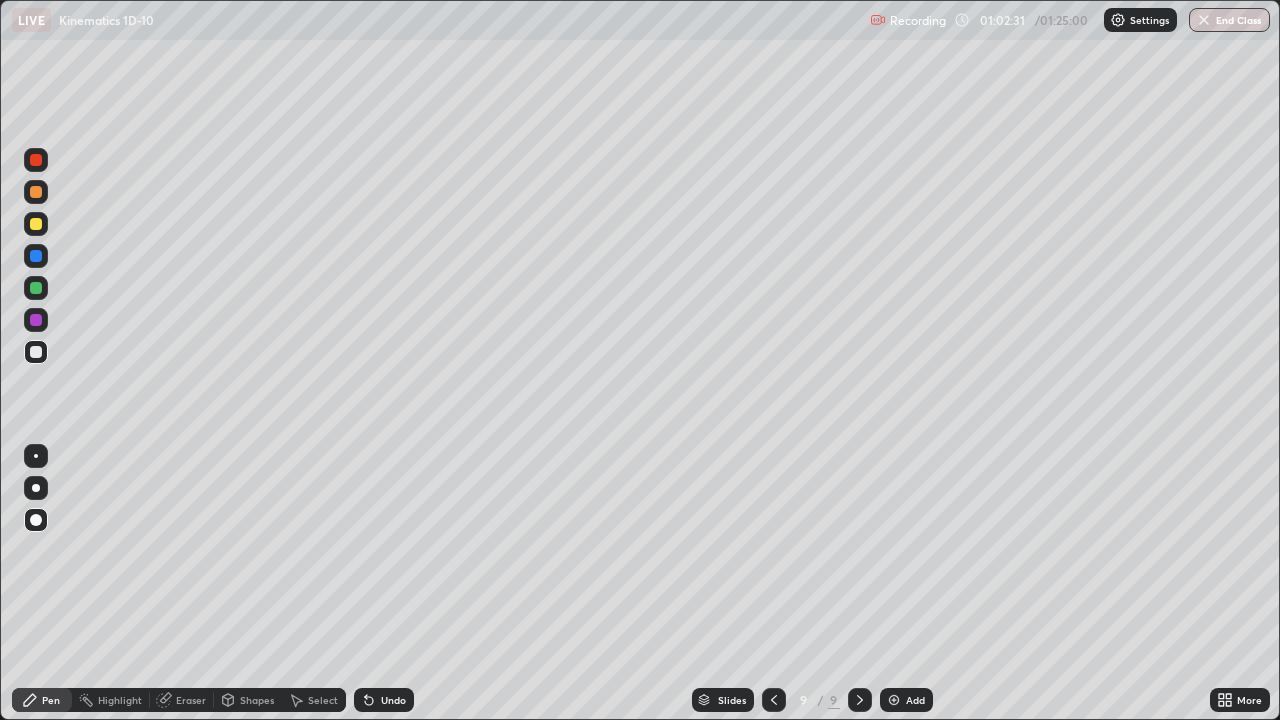 click on "Add" at bounding box center [906, 700] 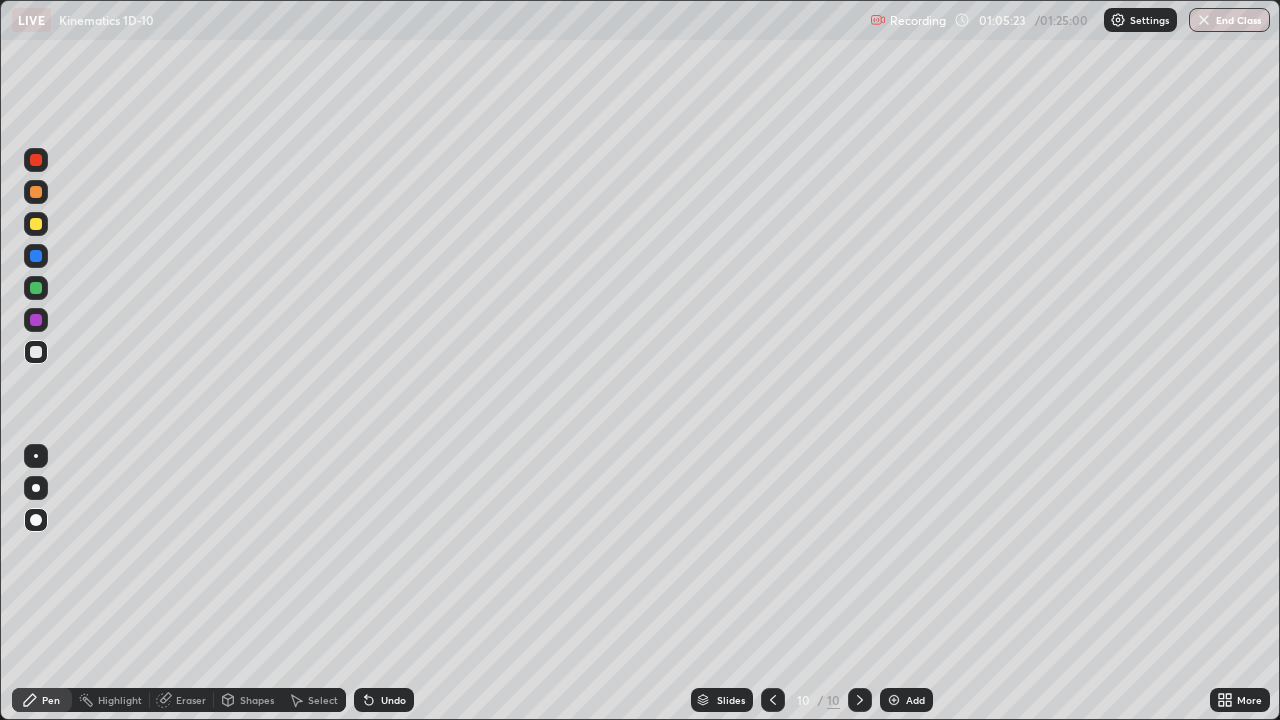 click at bounding box center (36, 224) 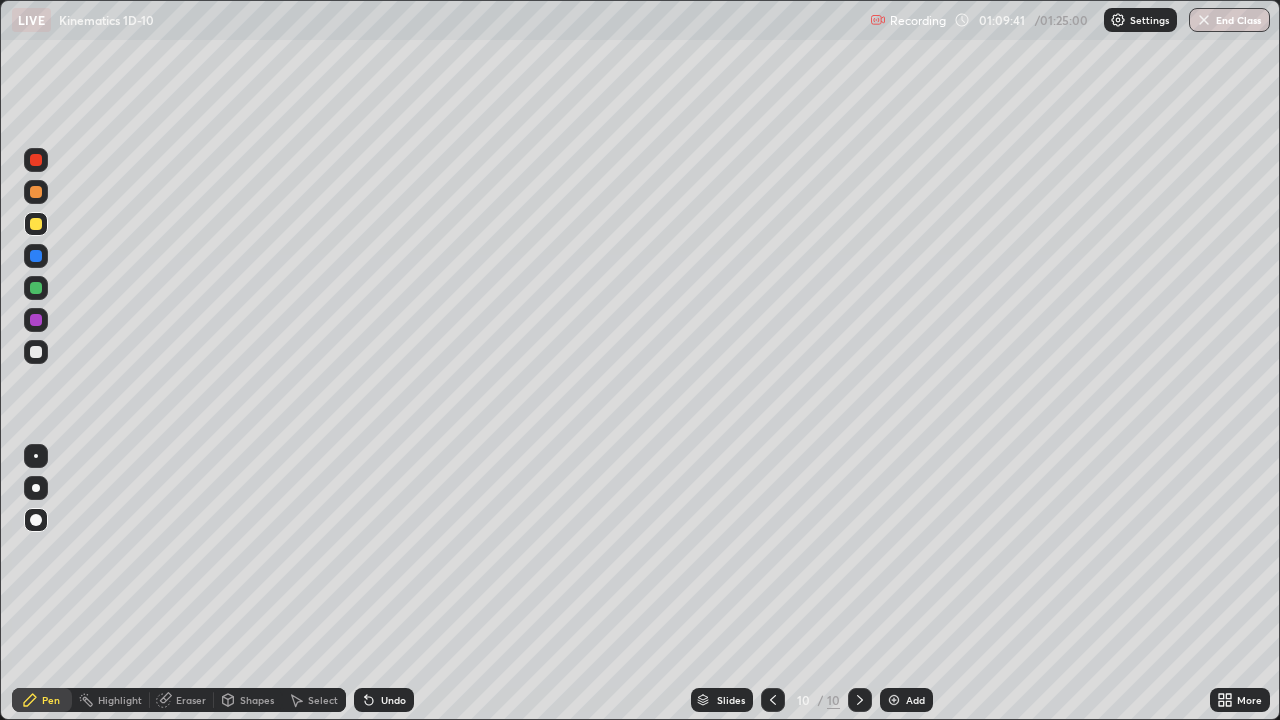 click on "Eraser" at bounding box center [191, 700] 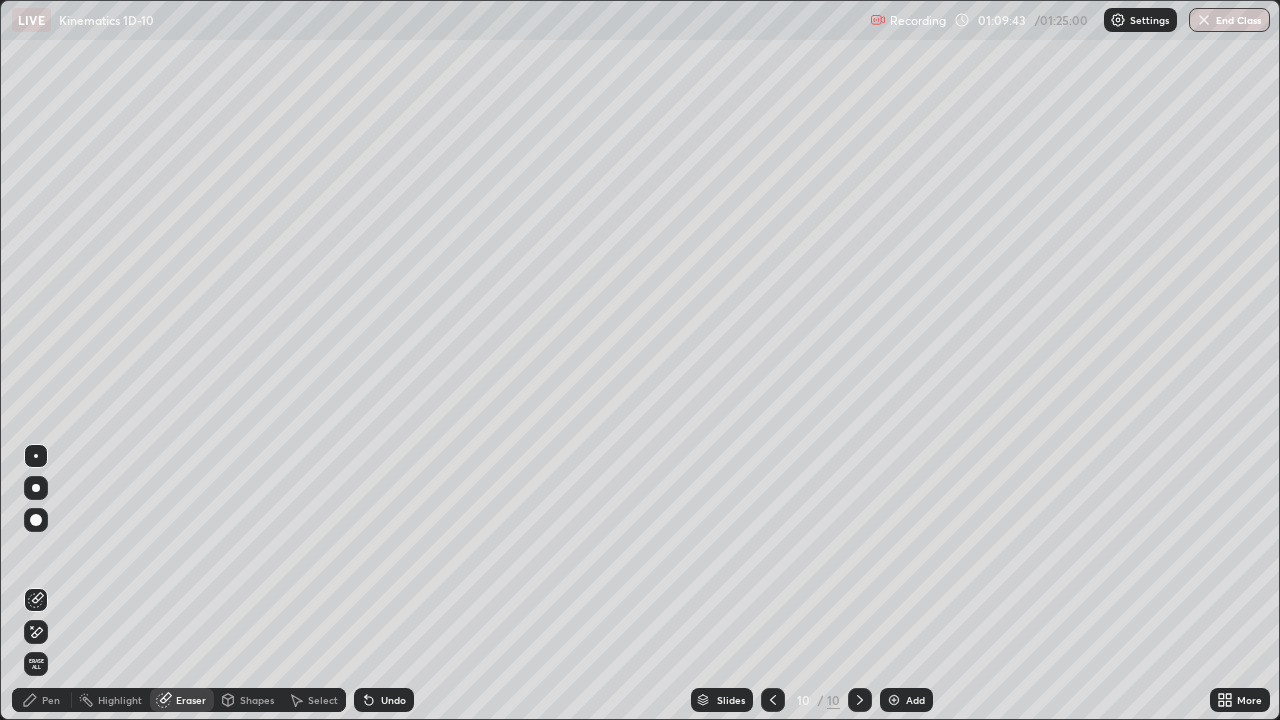 click 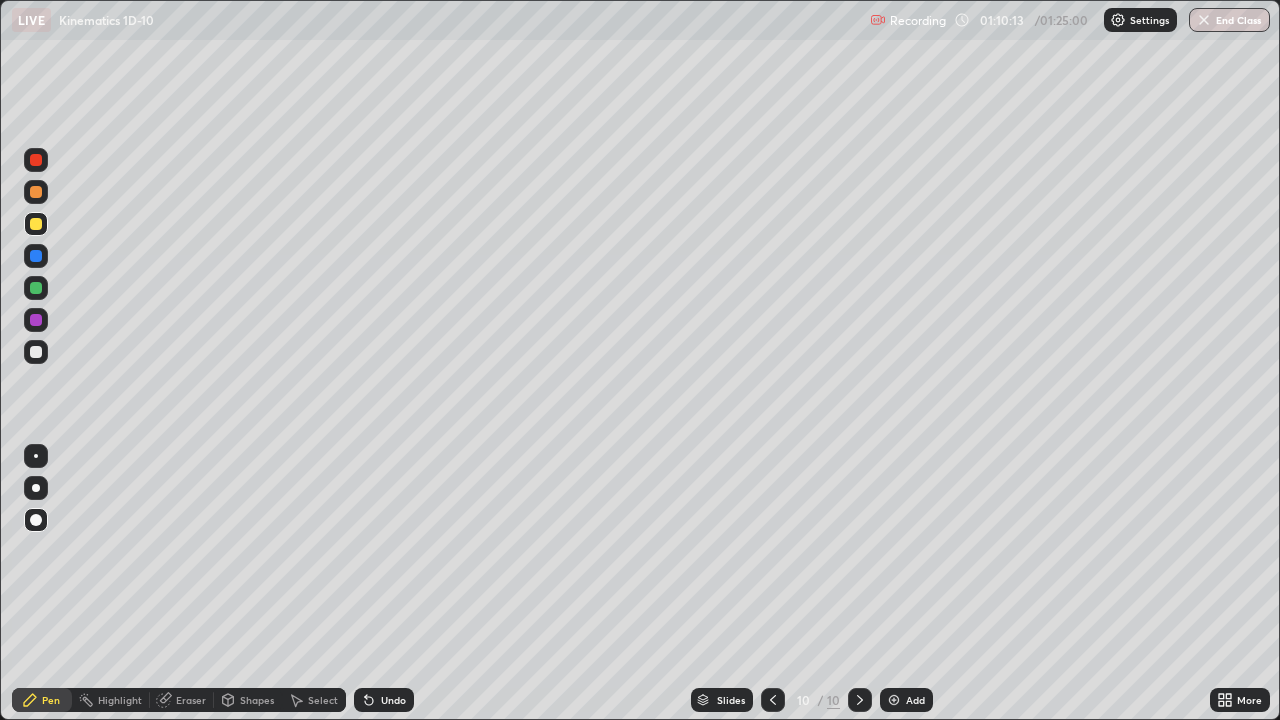click on "Add" at bounding box center (906, 700) 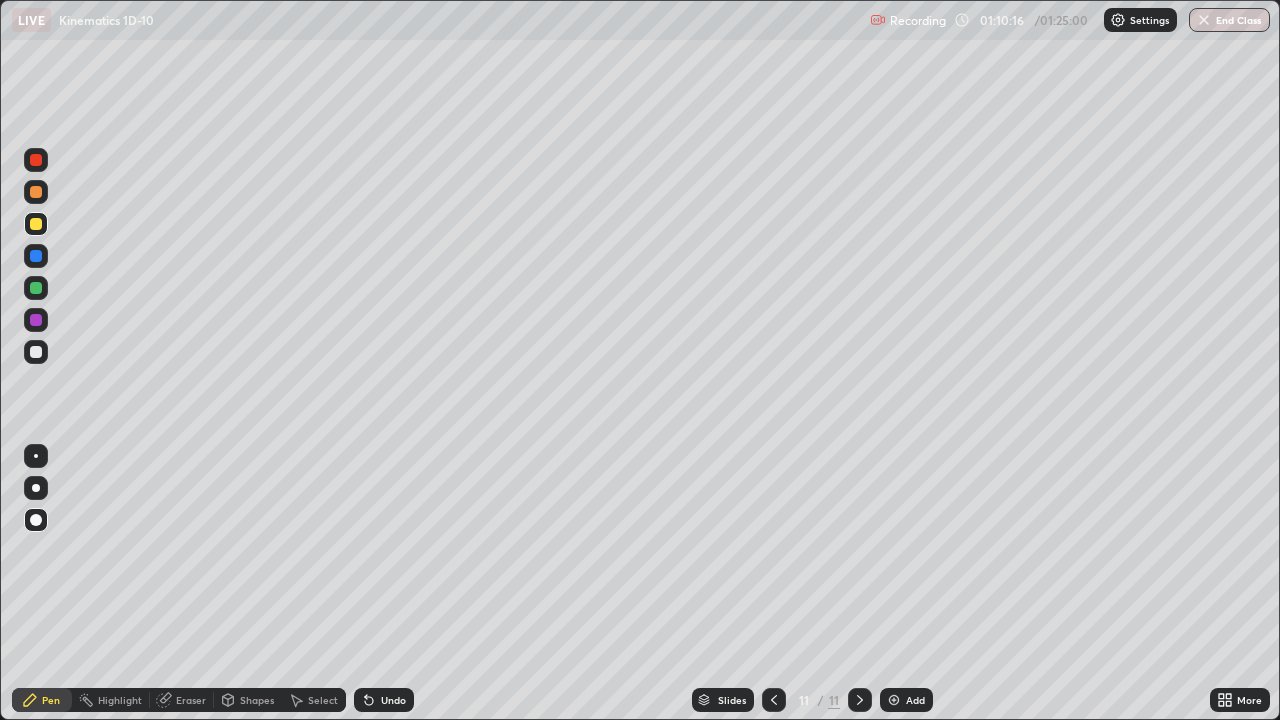click at bounding box center (774, 700) 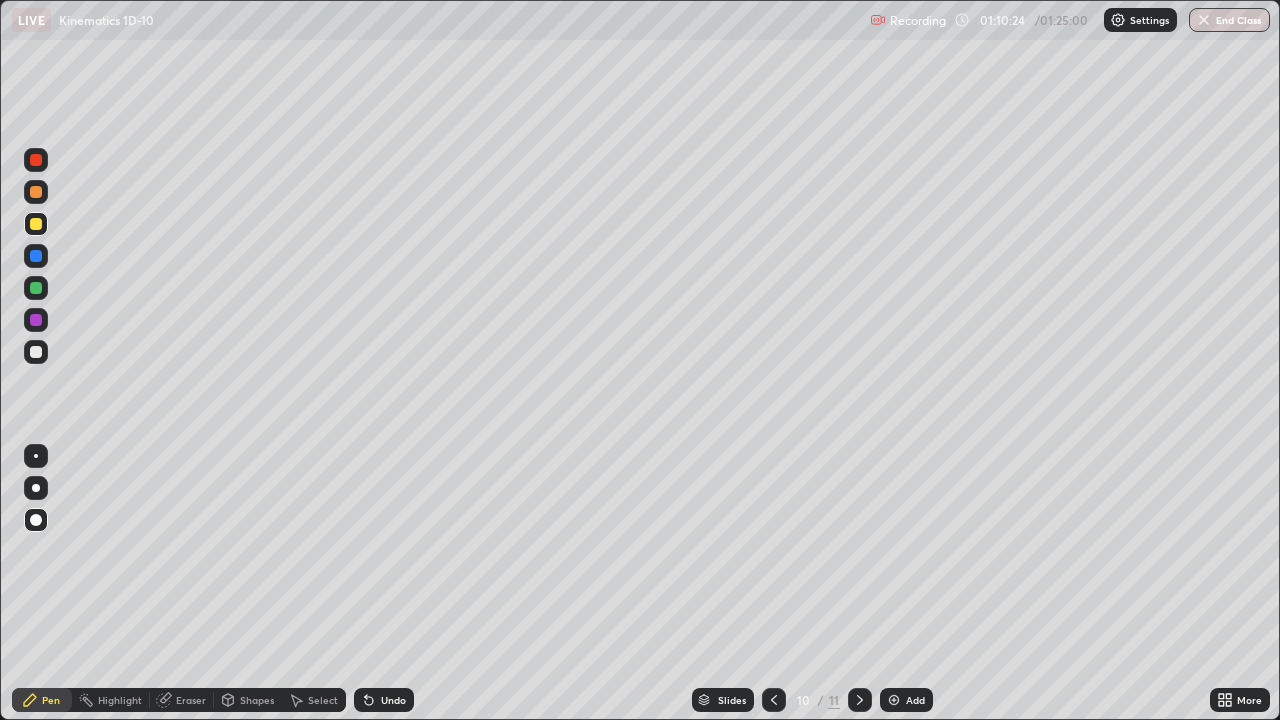 click 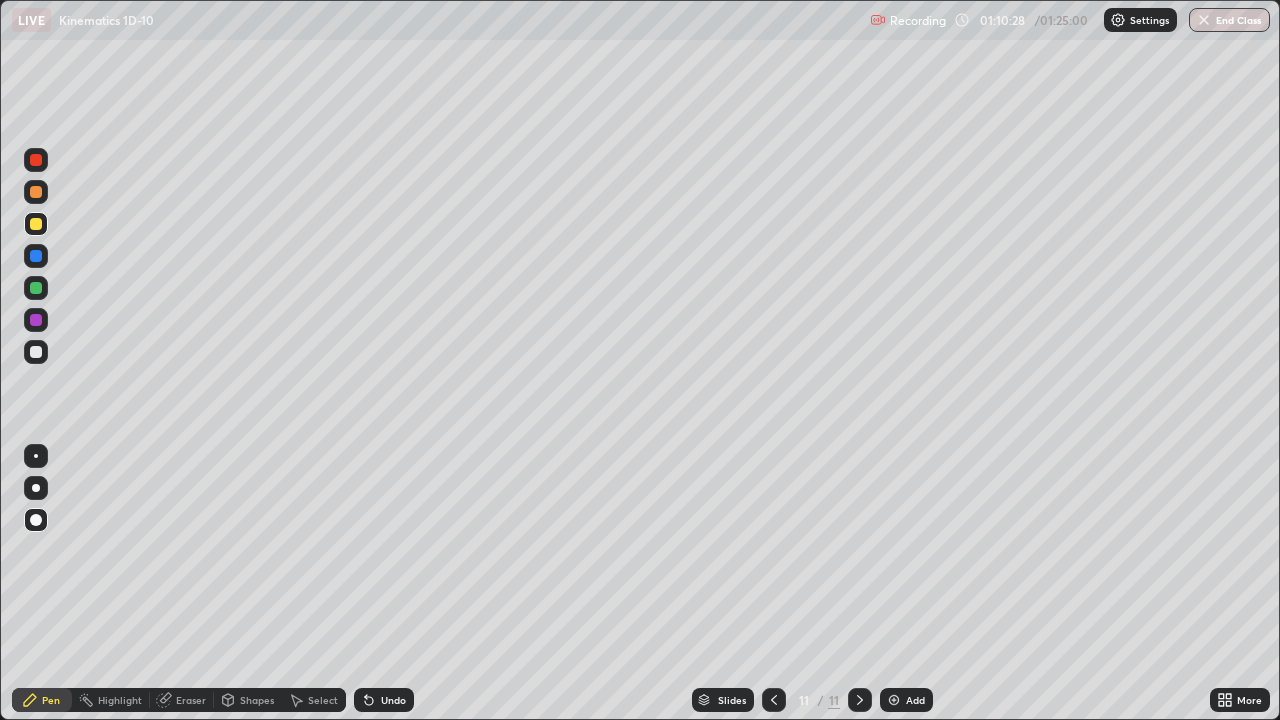 click 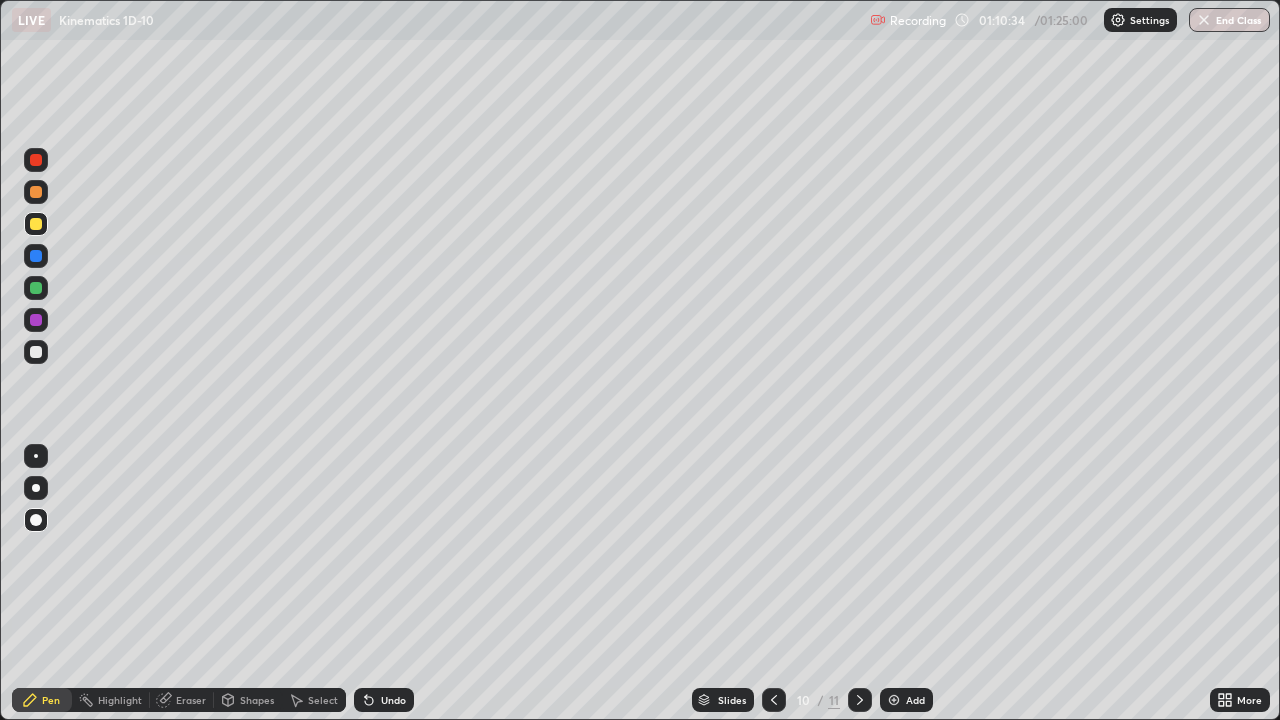 click 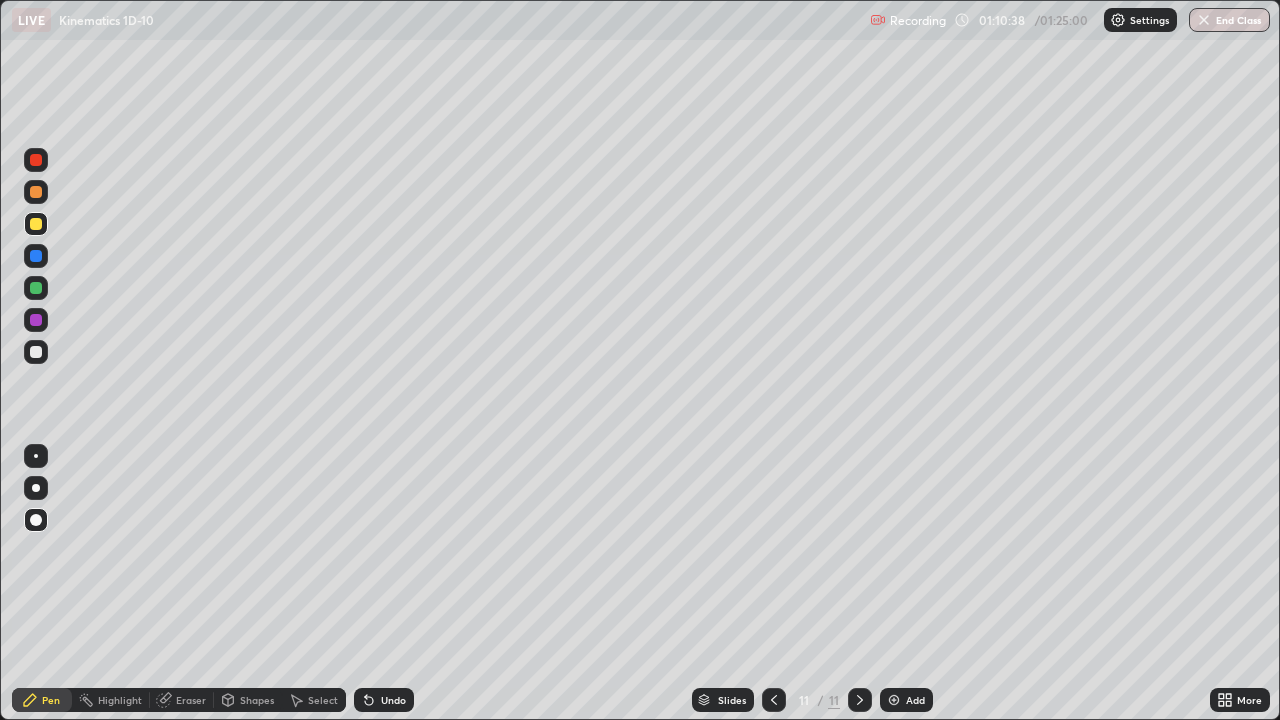 click 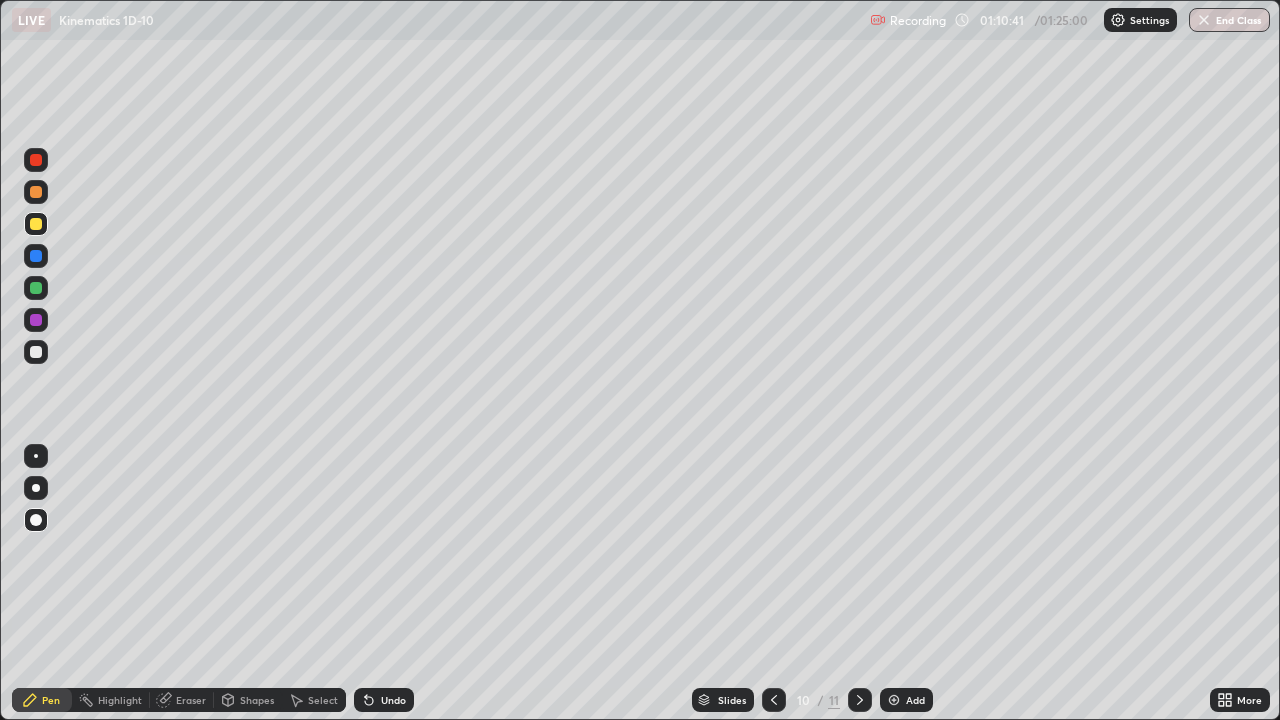 click 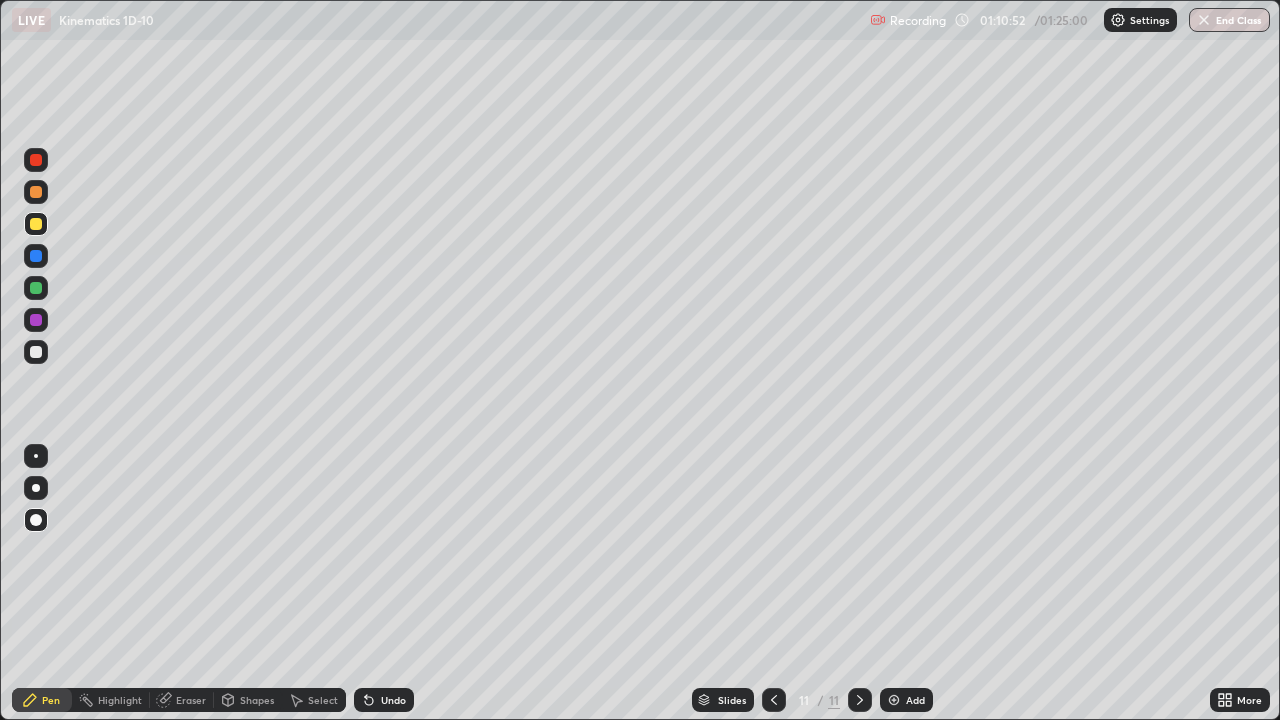 click at bounding box center (774, 700) 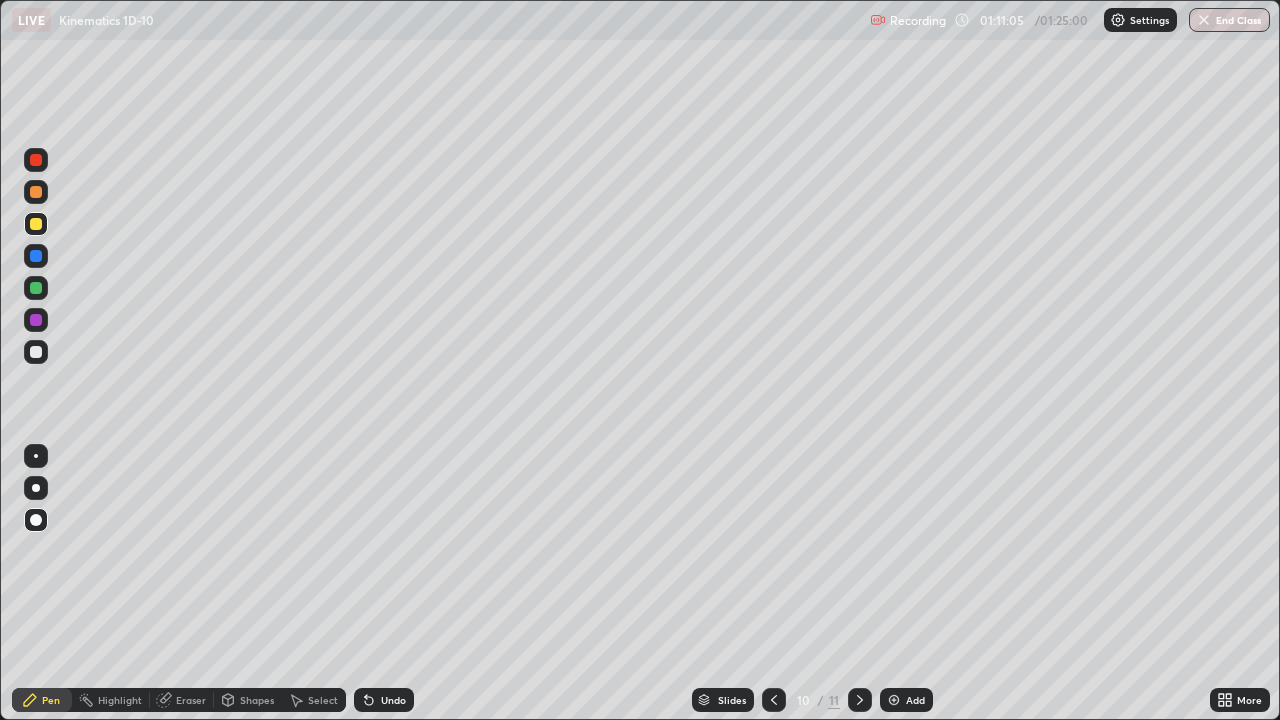 click 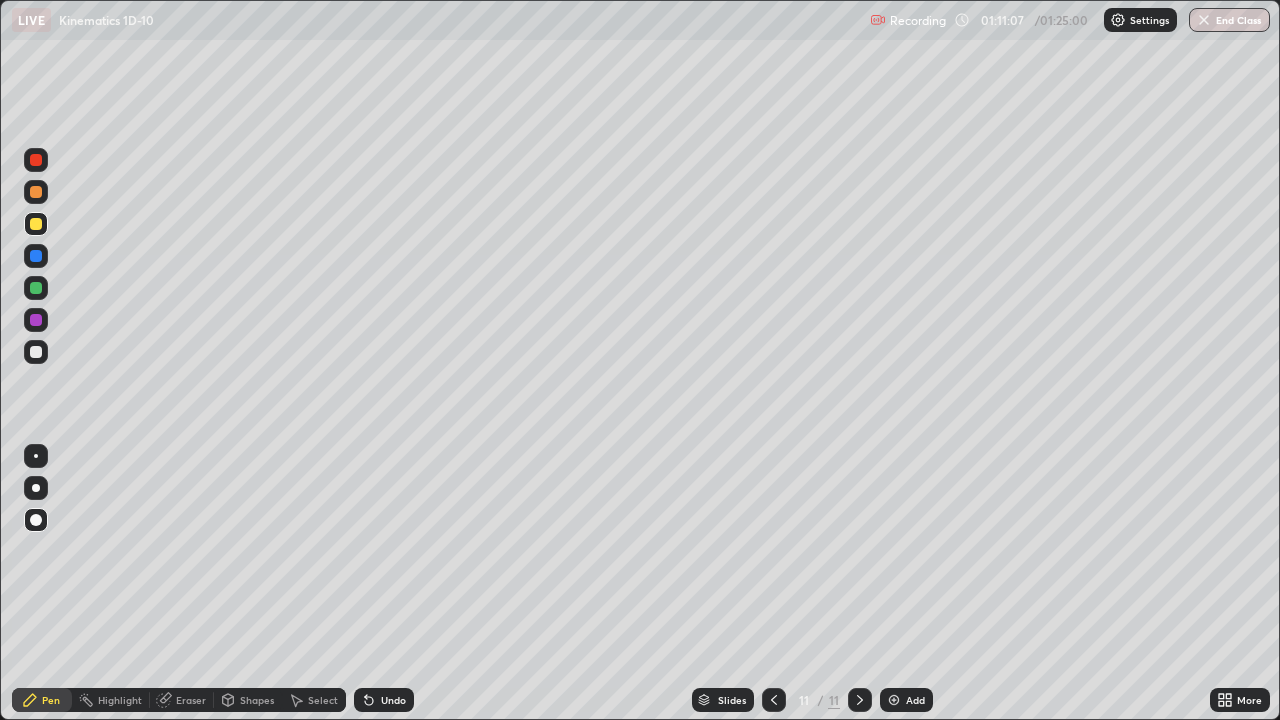 click 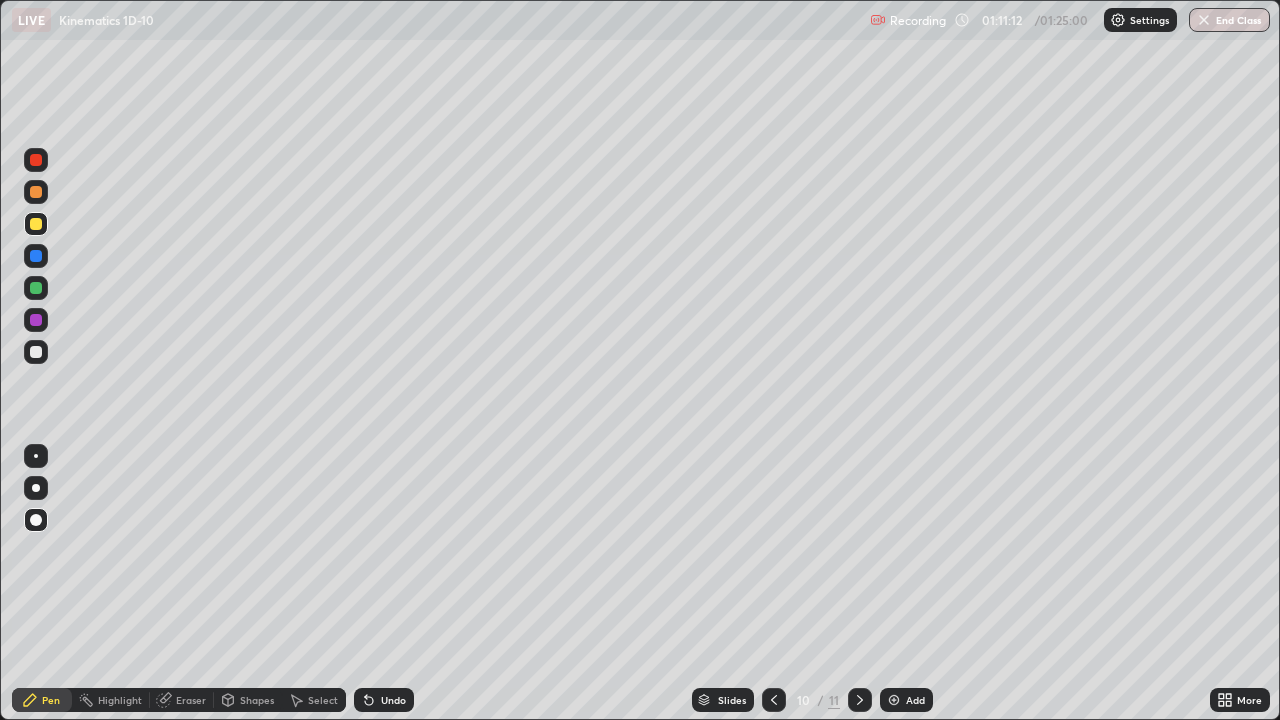 click 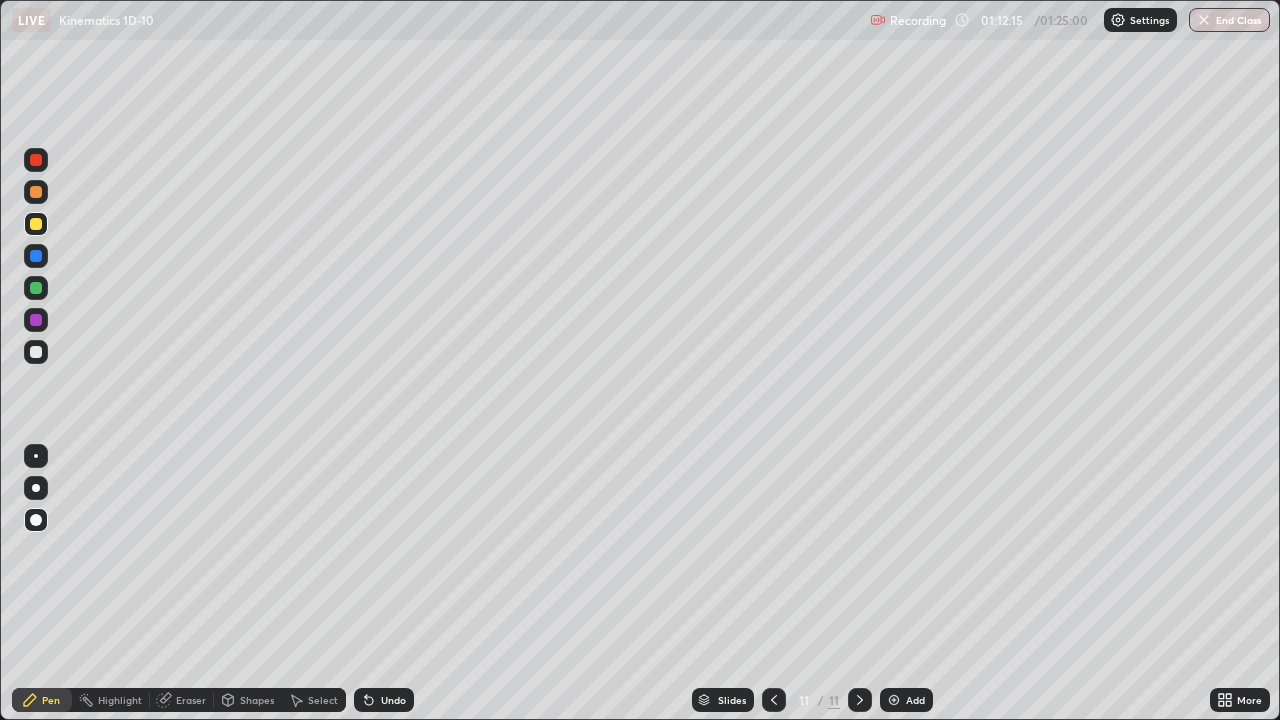 click 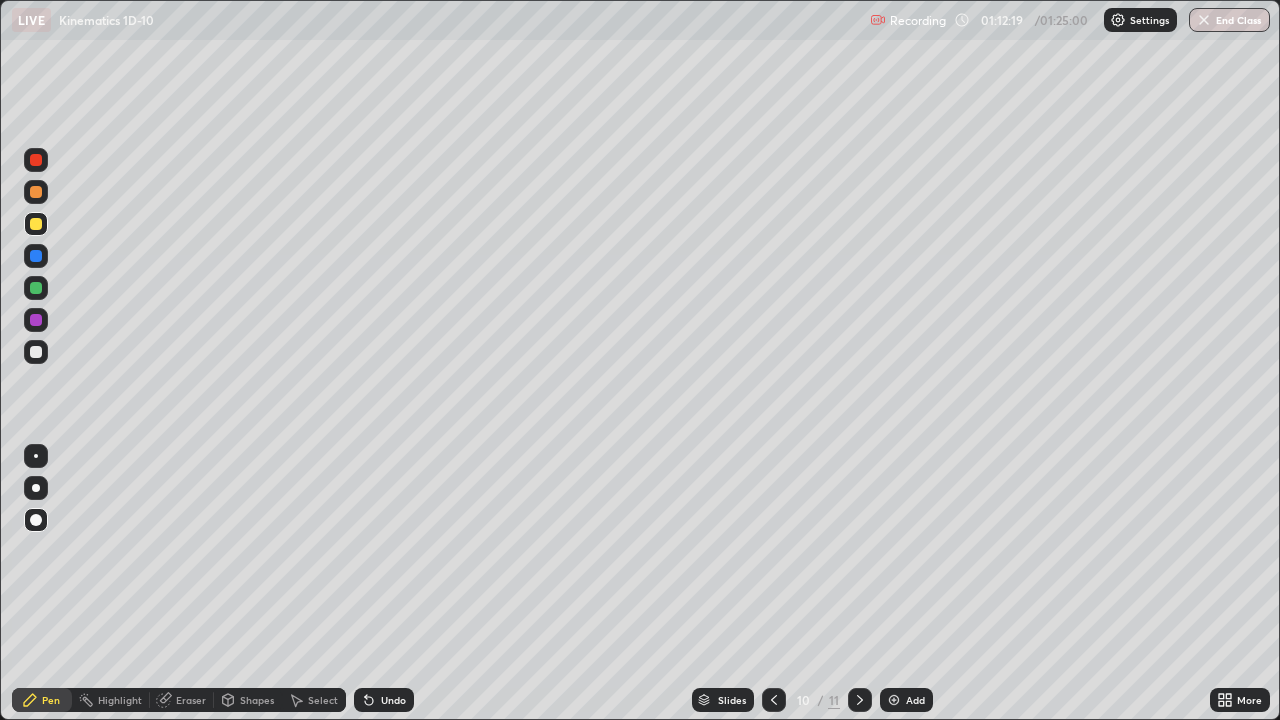 click 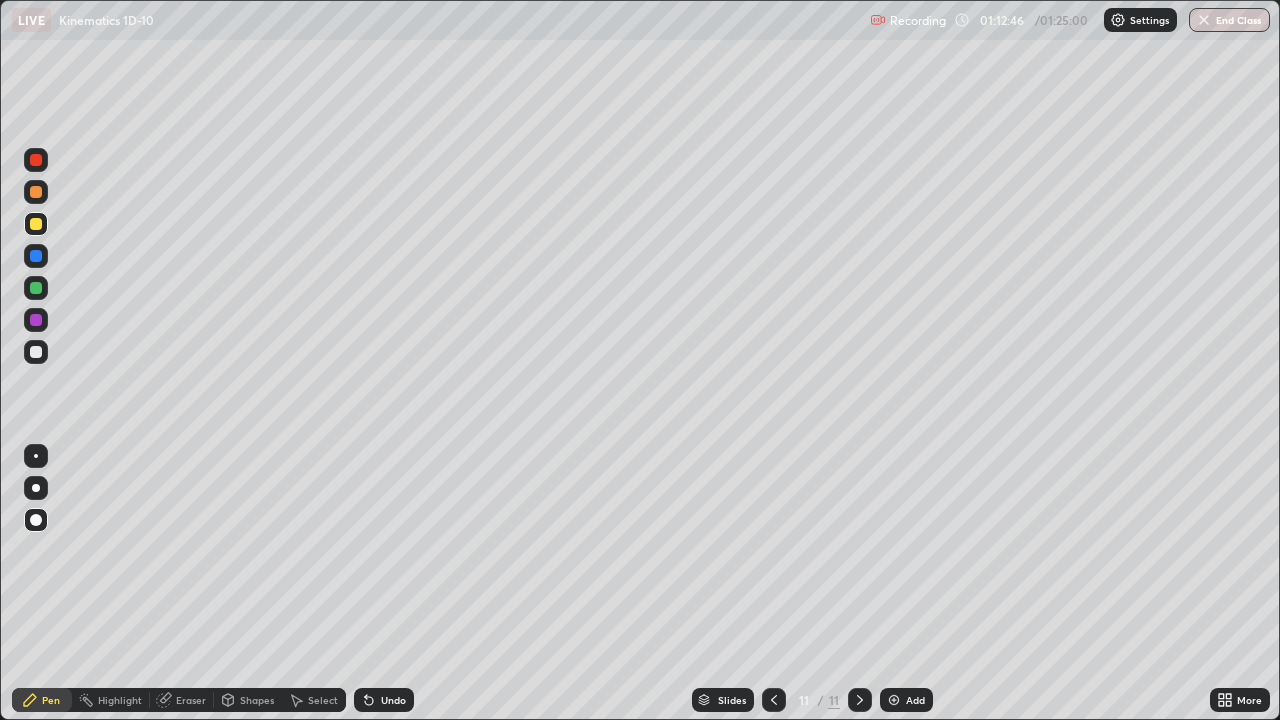 click on "Eraser" at bounding box center [191, 700] 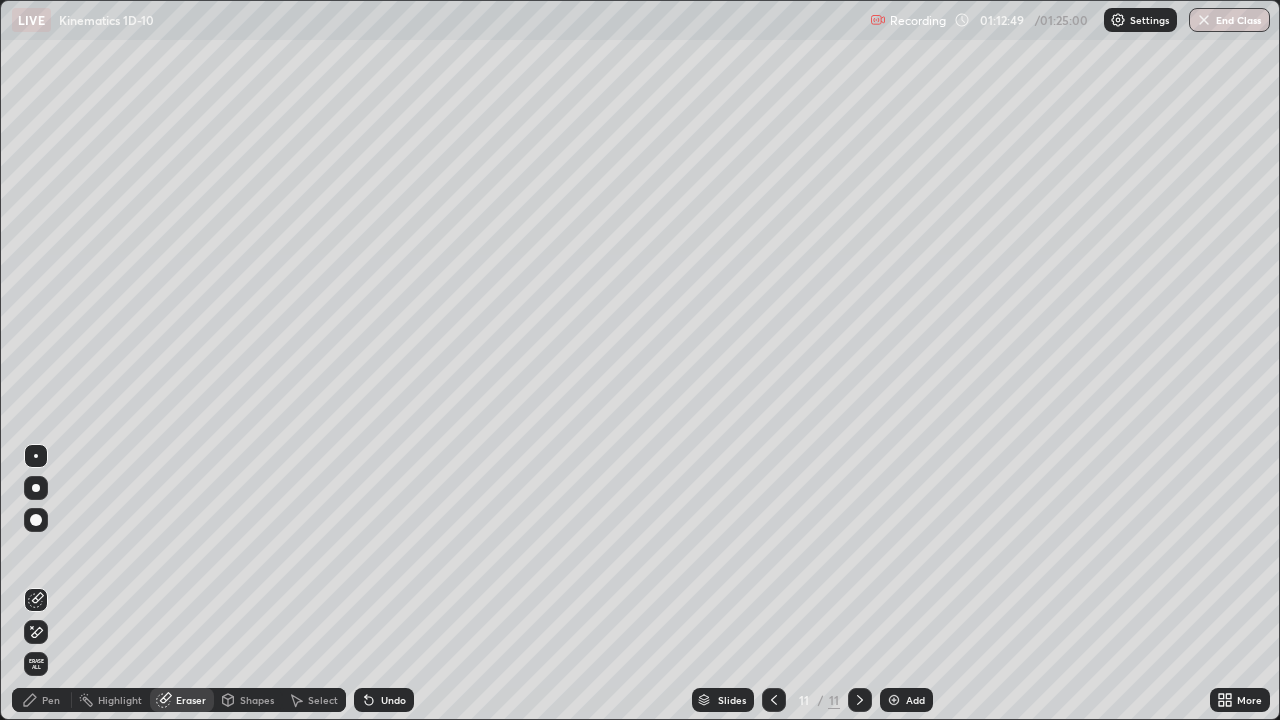 click on "Pen" at bounding box center (51, 700) 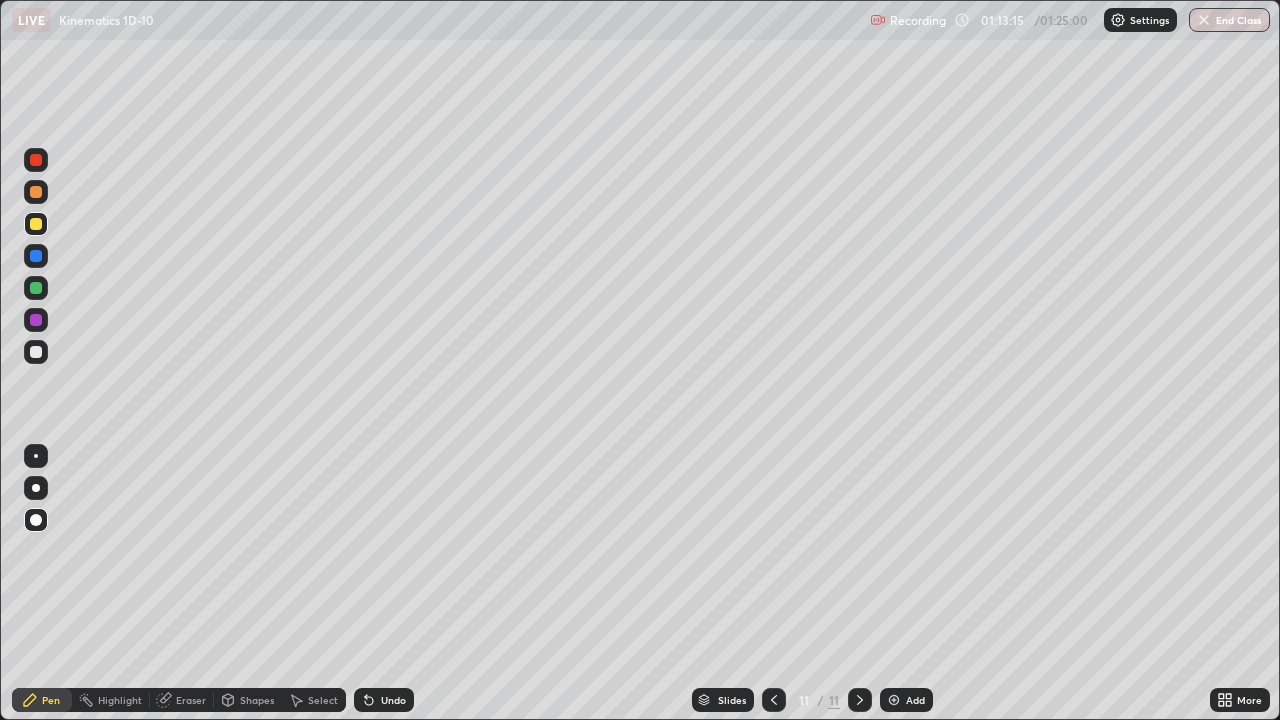 click 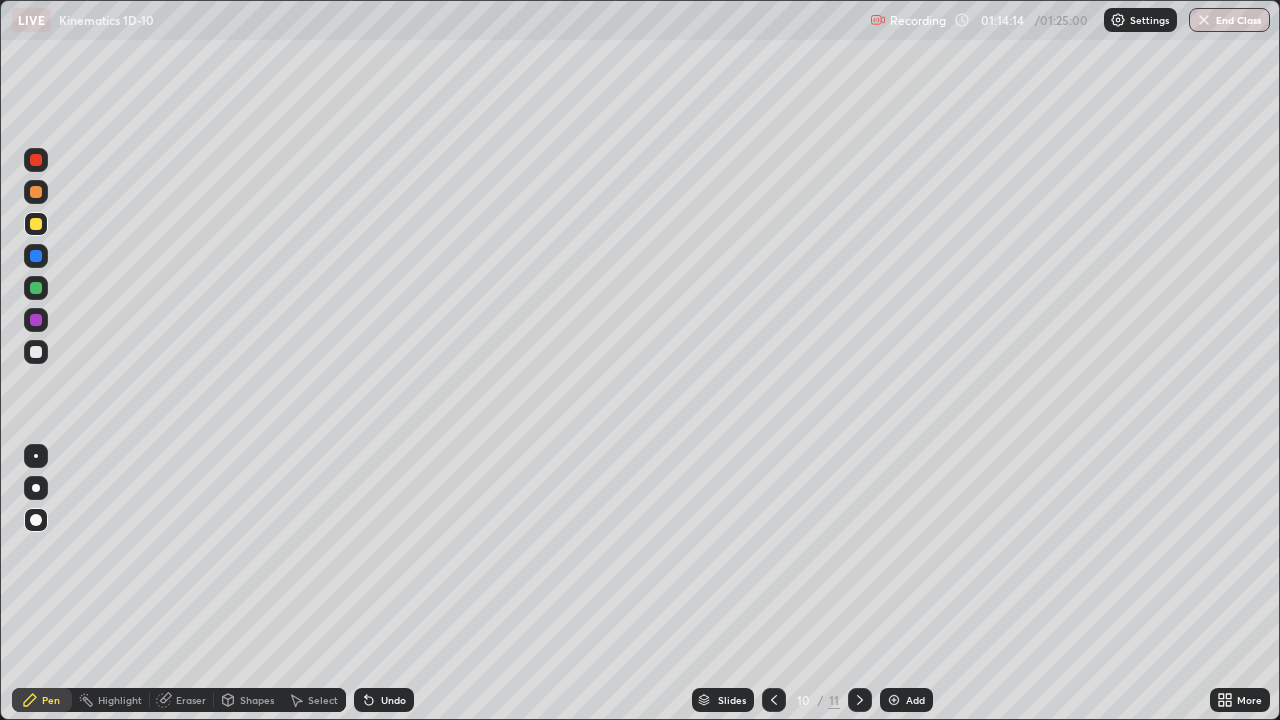 click 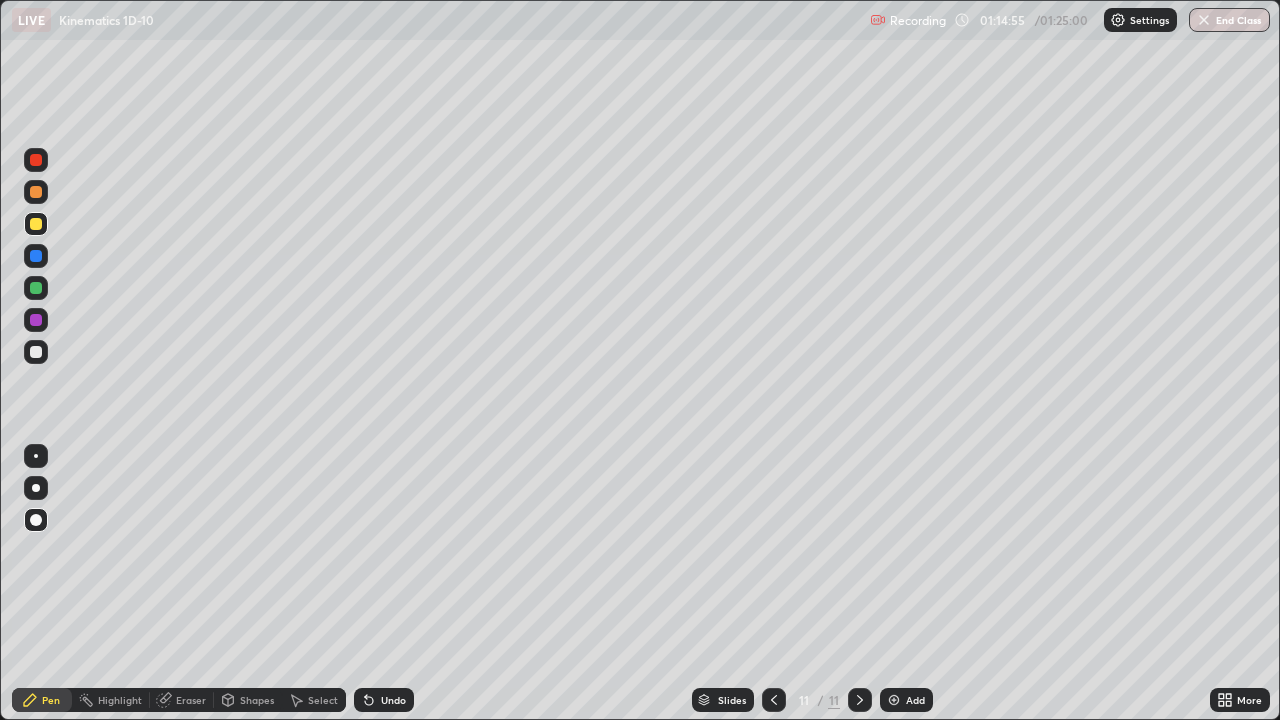 click on "Add" at bounding box center (915, 700) 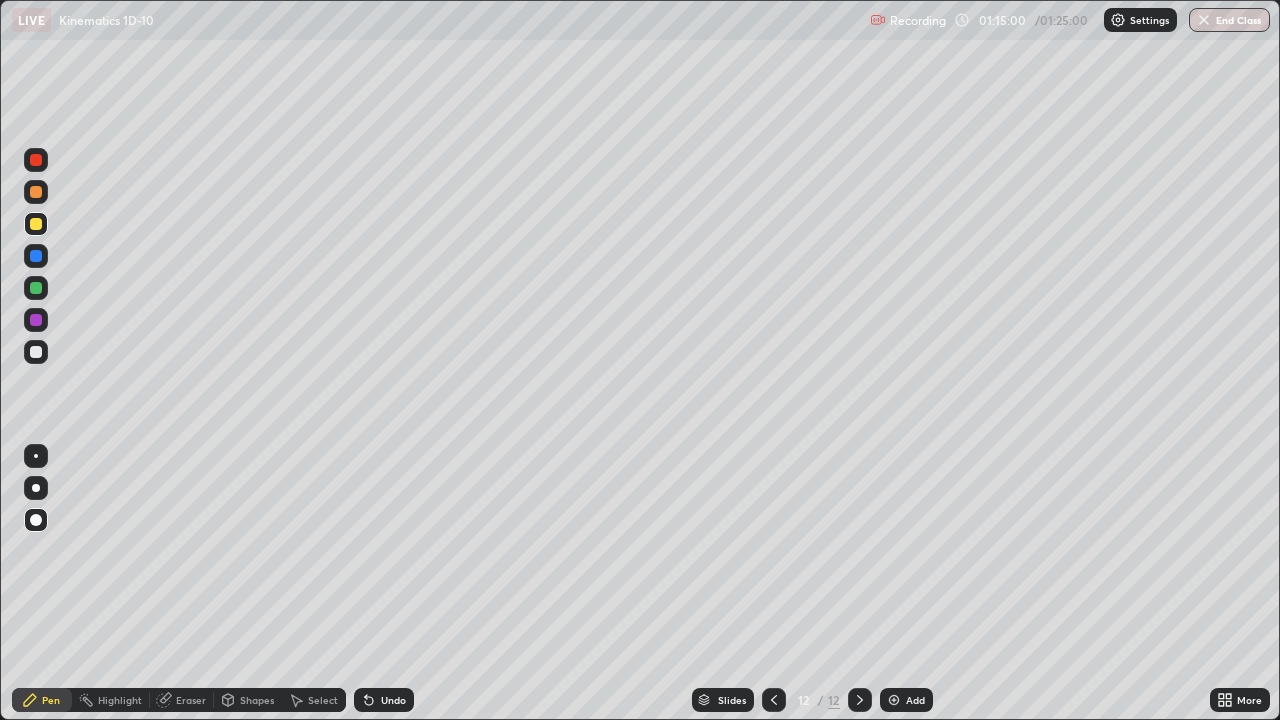 click on "Eraser" at bounding box center [191, 700] 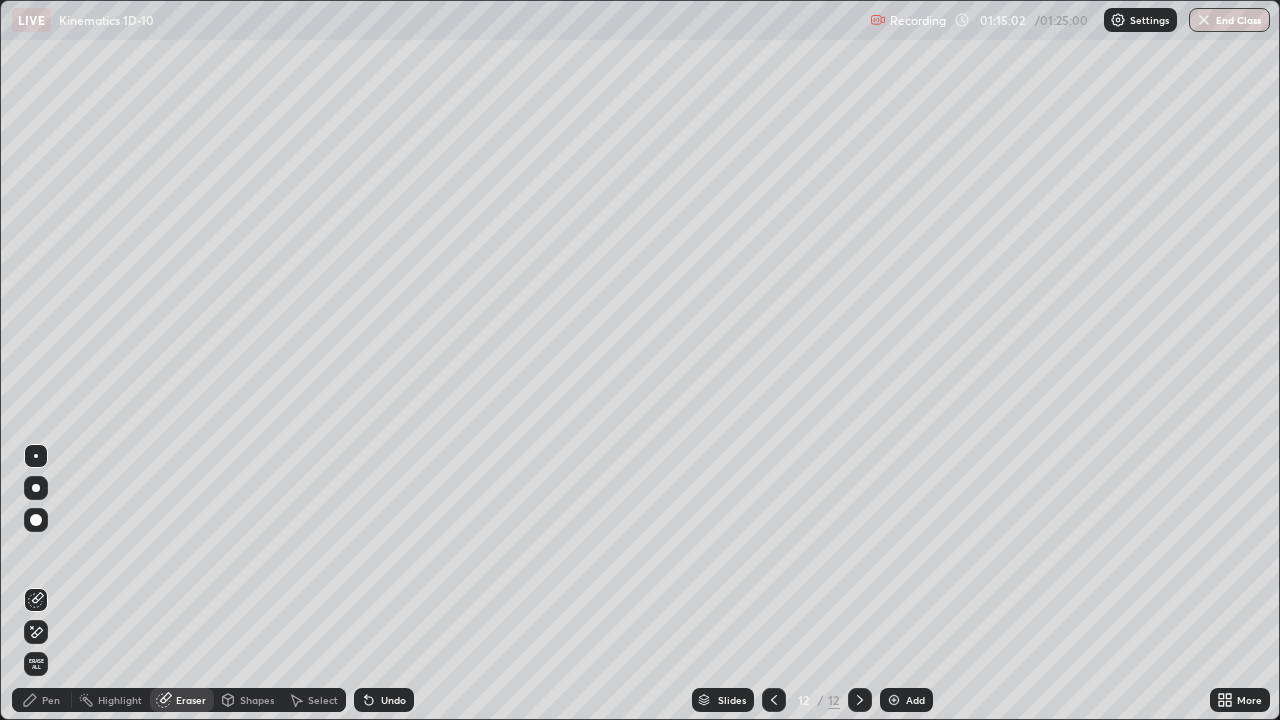 click on "Pen" at bounding box center [42, 700] 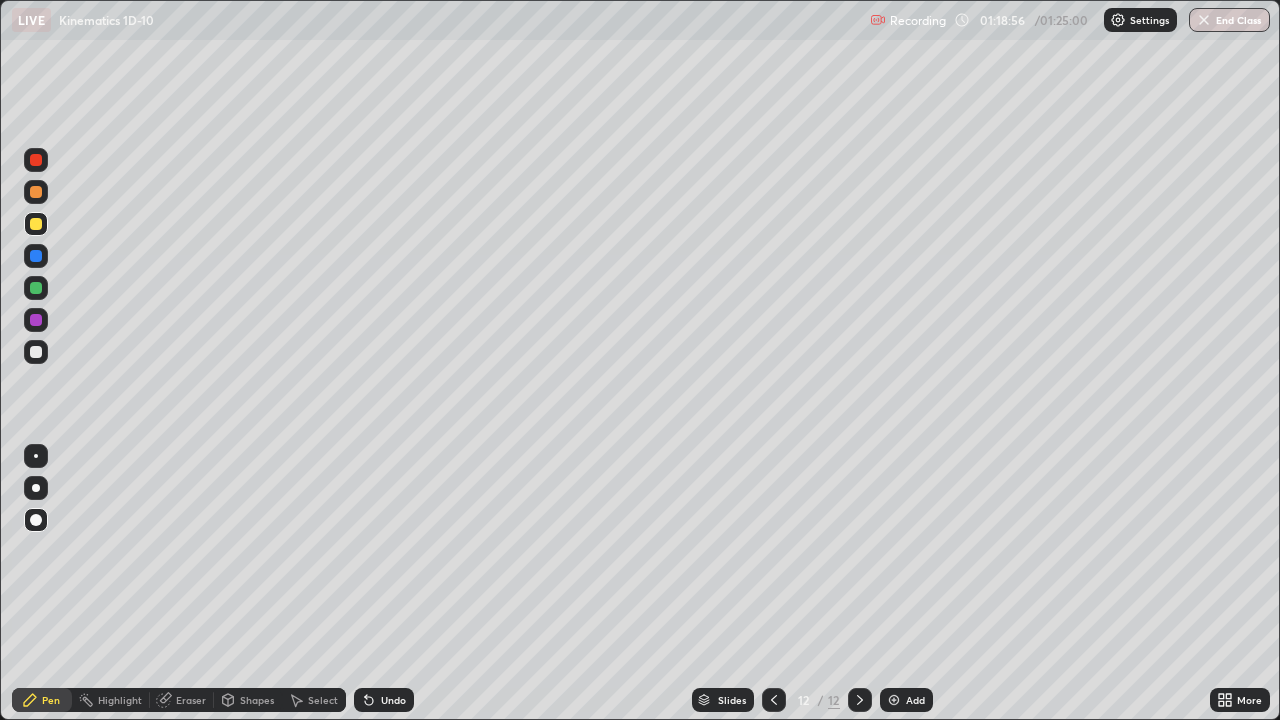 click on "Eraser" at bounding box center [191, 700] 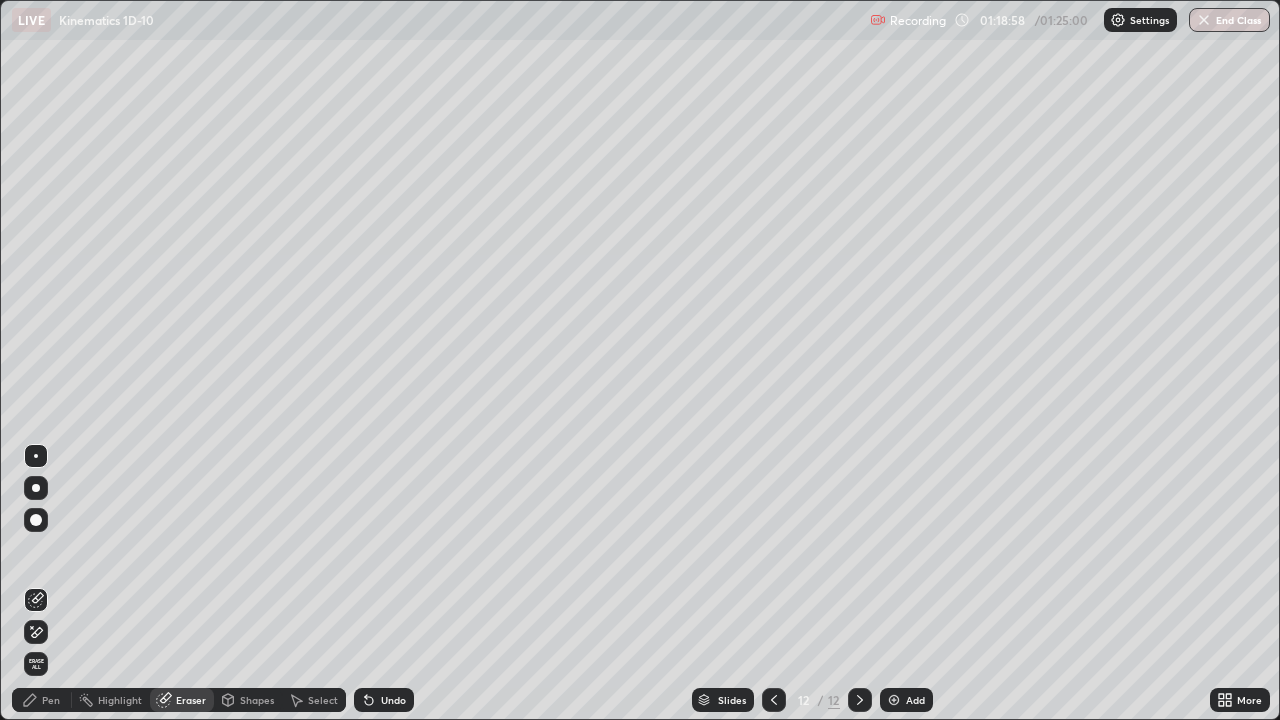 click on "Pen" at bounding box center (42, 700) 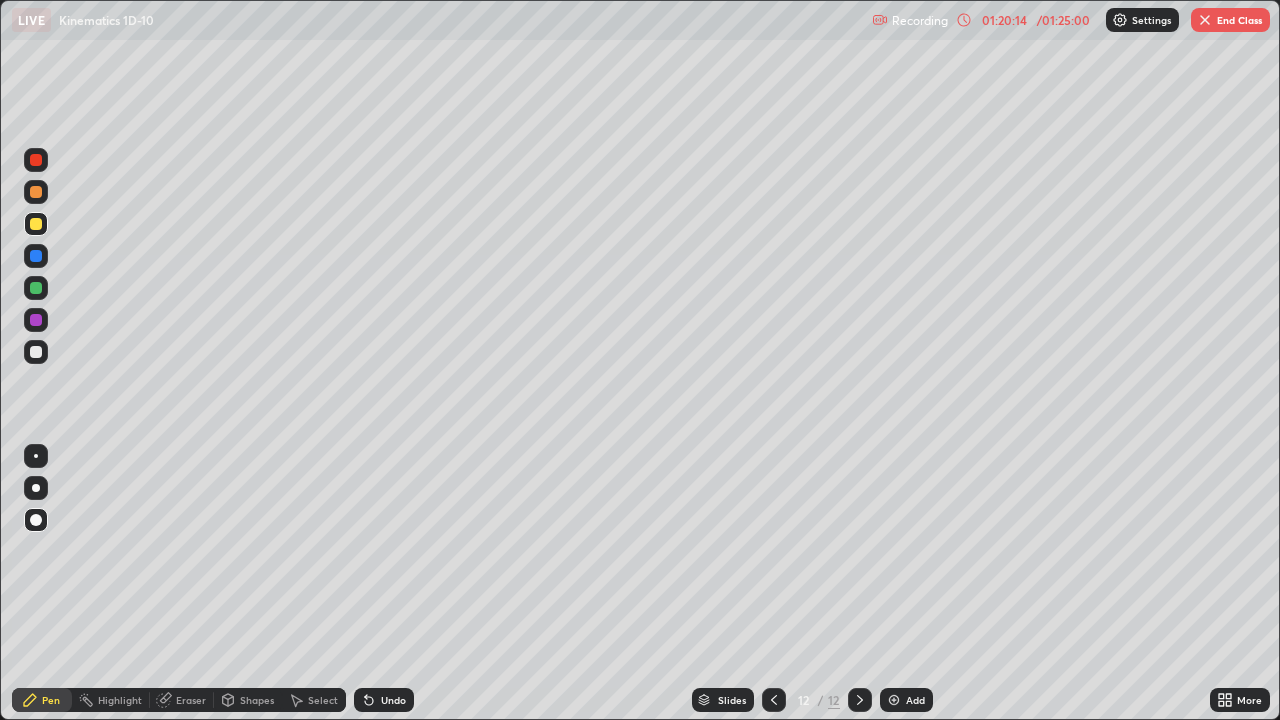 click on "Eraser" at bounding box center (191, 700) 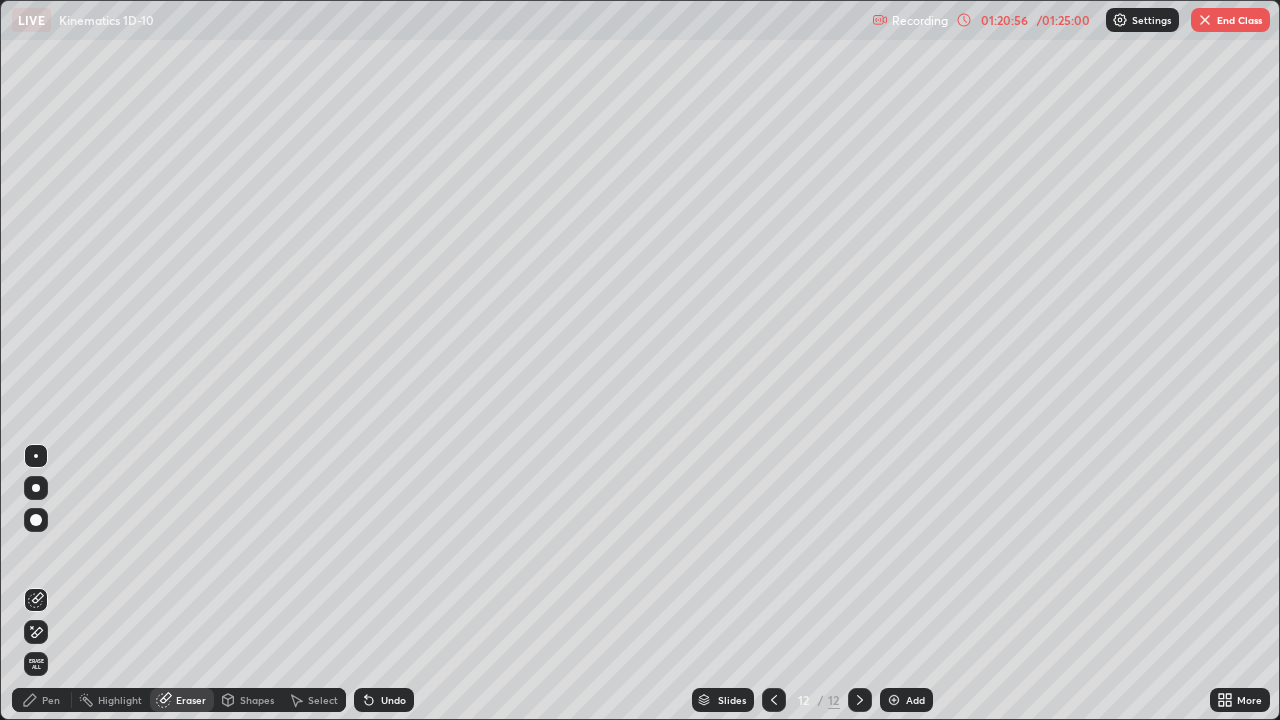 click on "Pen" at bounding box center [42, 700] 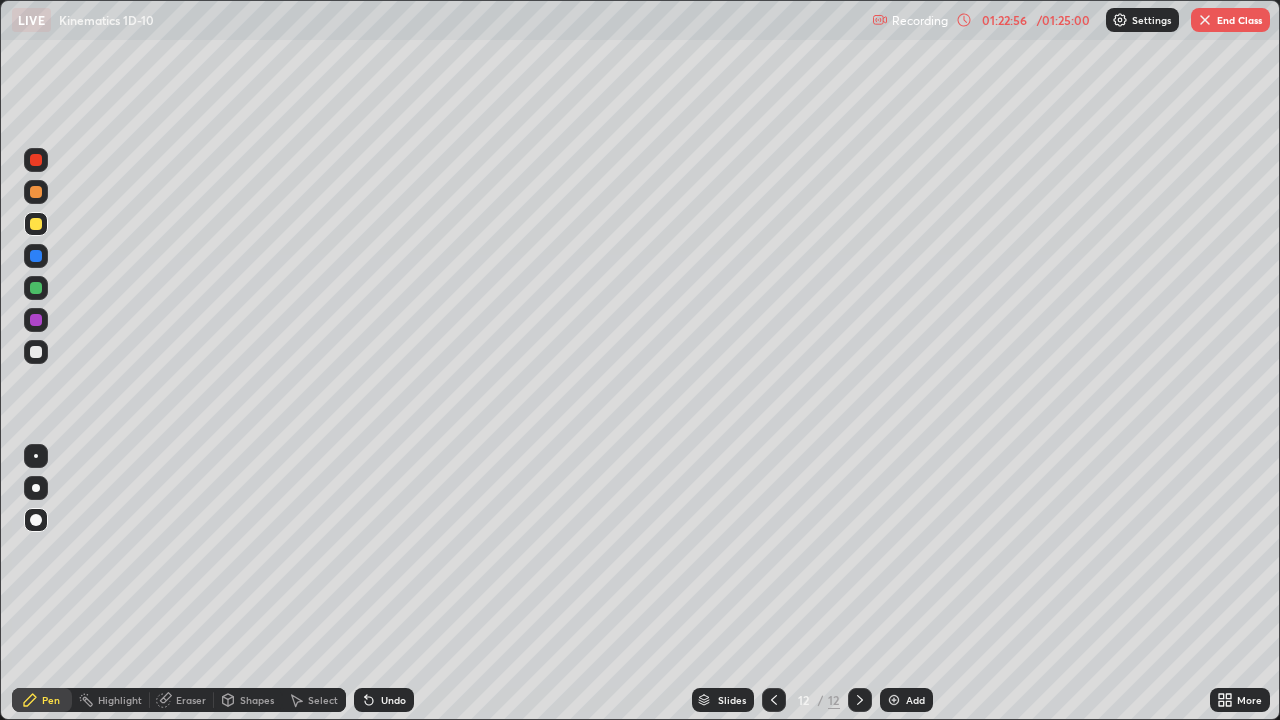 click on "End Class" at bounding box center (1230, 20) 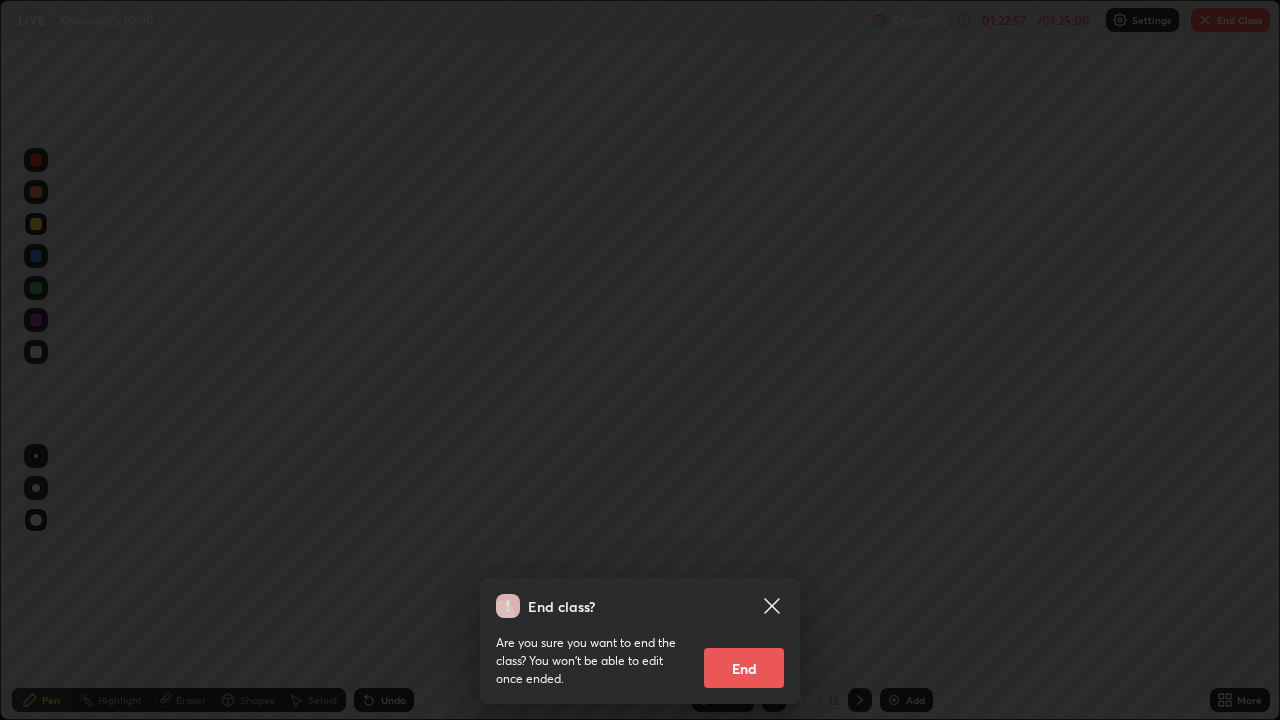 click on "End" at bounding box center (744, 668) 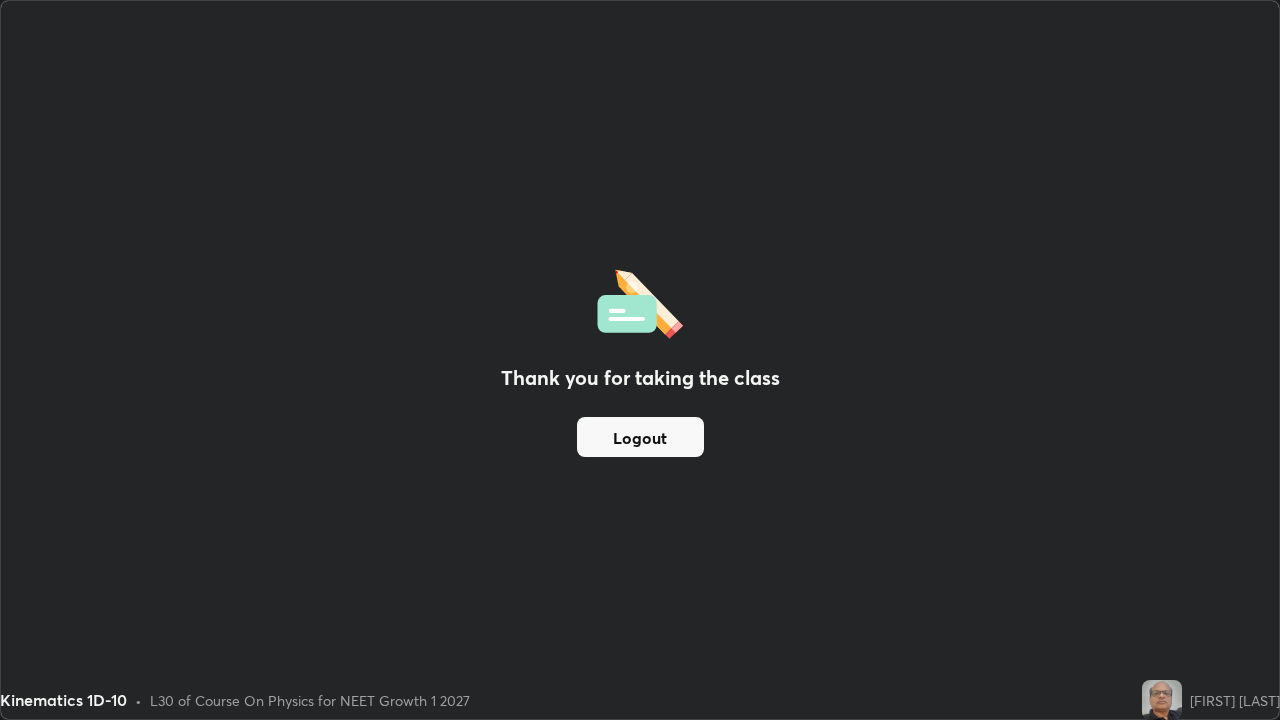 click on "Logout" at bounding box center [640, 437] 